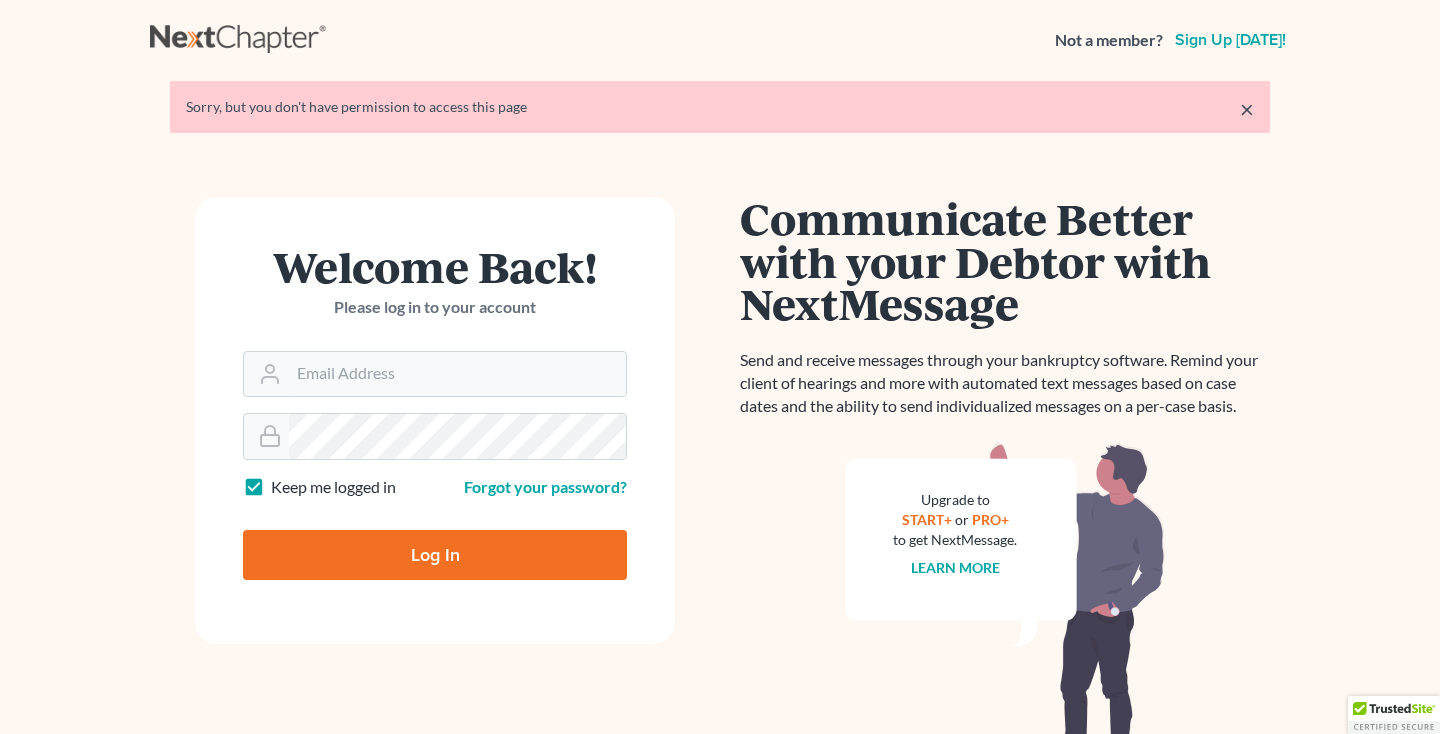 scroll, scrollTop: 0, scrollLeft: 0, axis: both 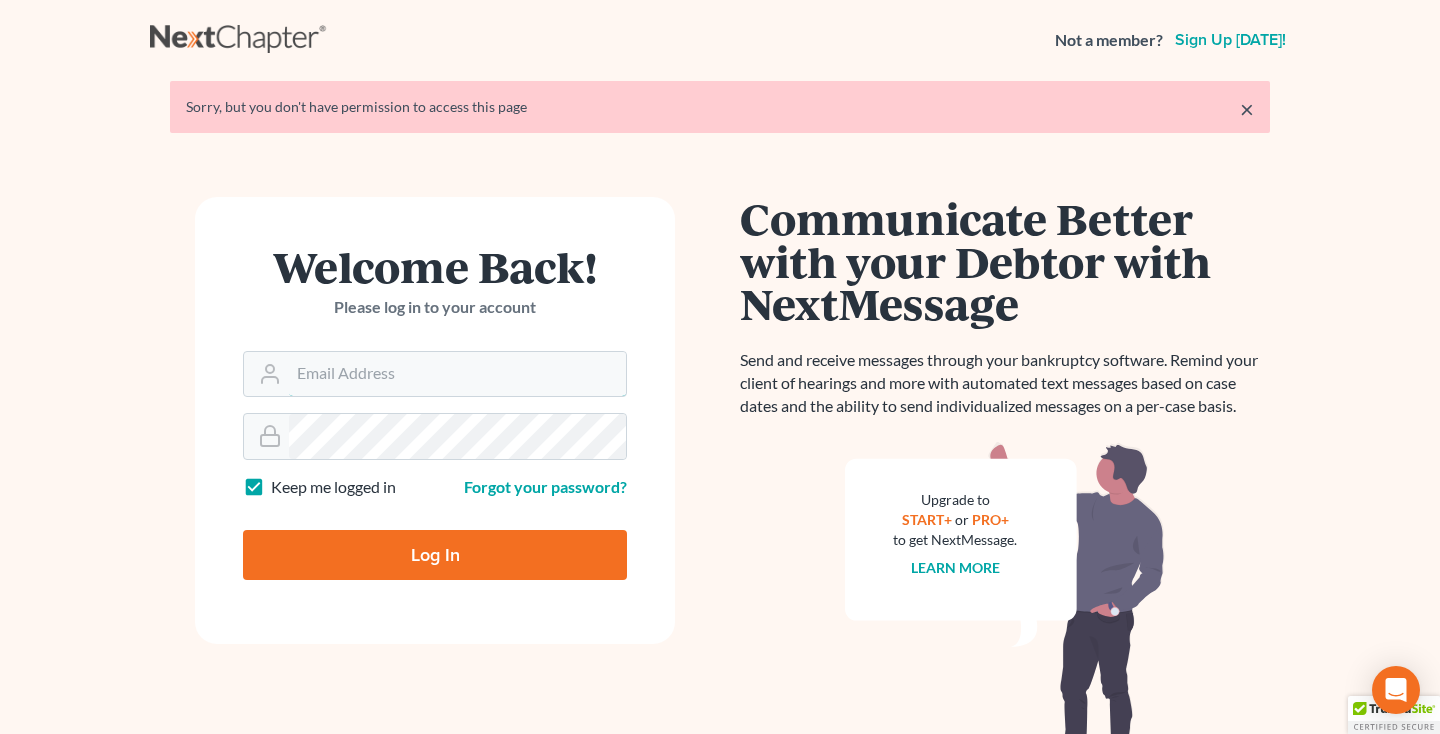 type on "middletonlegal@gmail.com" 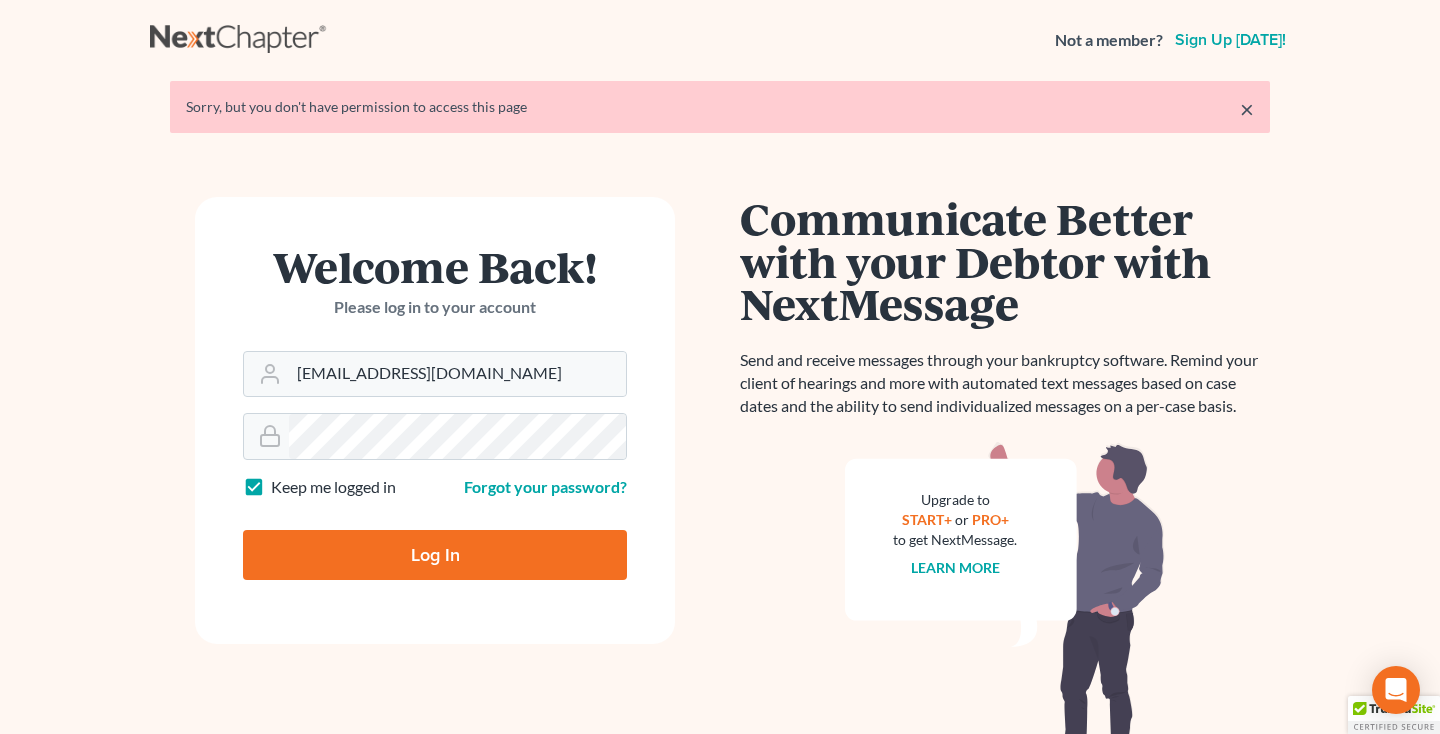 click on "Log In" at bounding box center [435, 555] 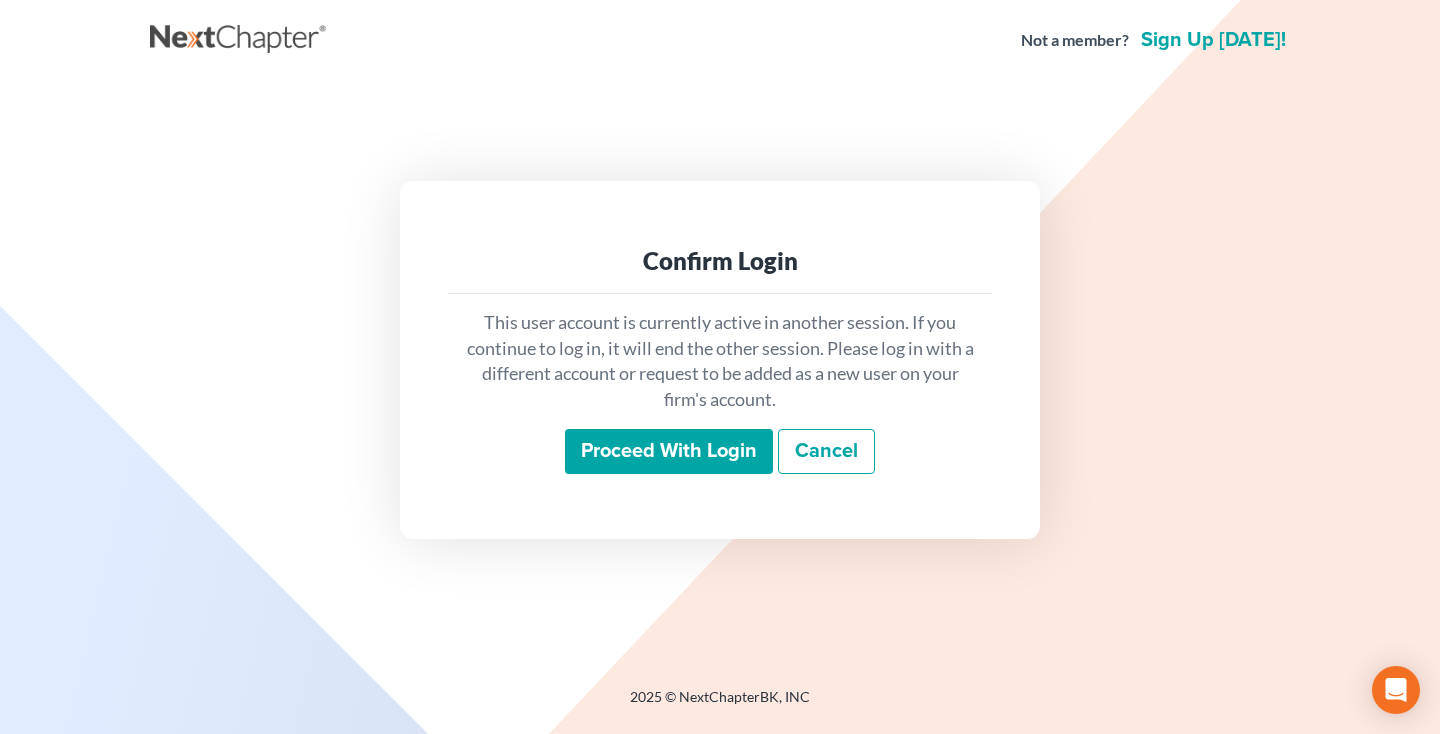 scroll, scrollTop: 0, scrollLeft: 0, axis: both 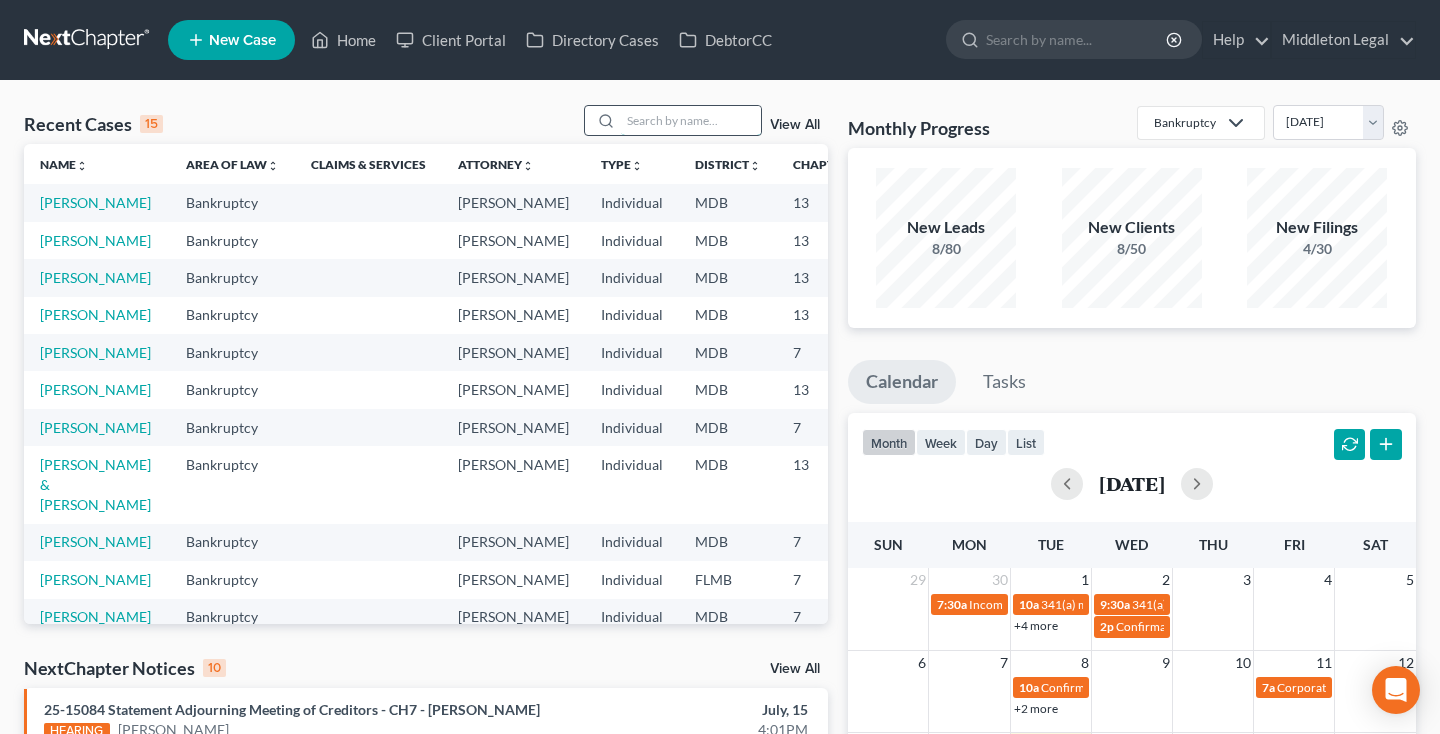 click at bounding box center [691, 120] 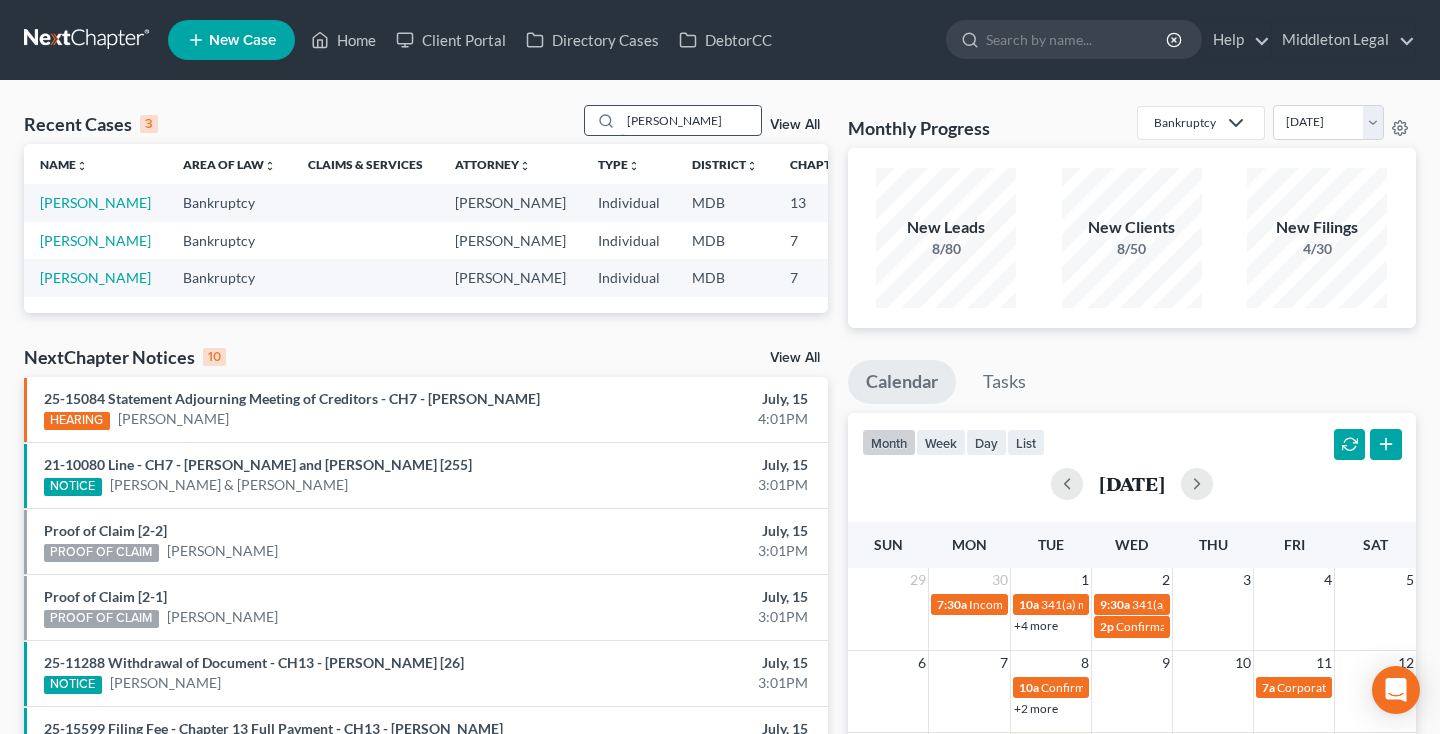 type on "Dixon" 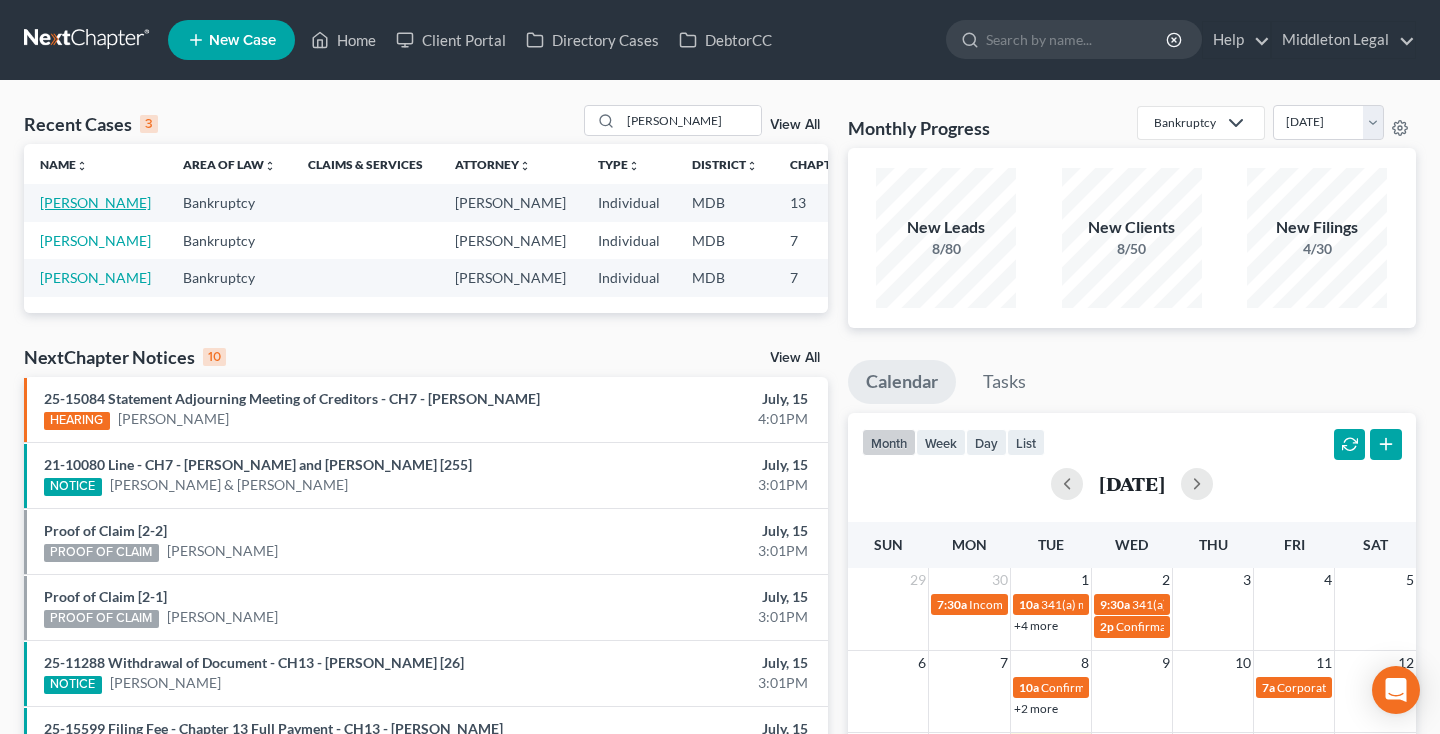 drag, startPoint x: 727, startPoint y: 121, endPoint x: 55, endPoint y: 222, distance: 679.54767 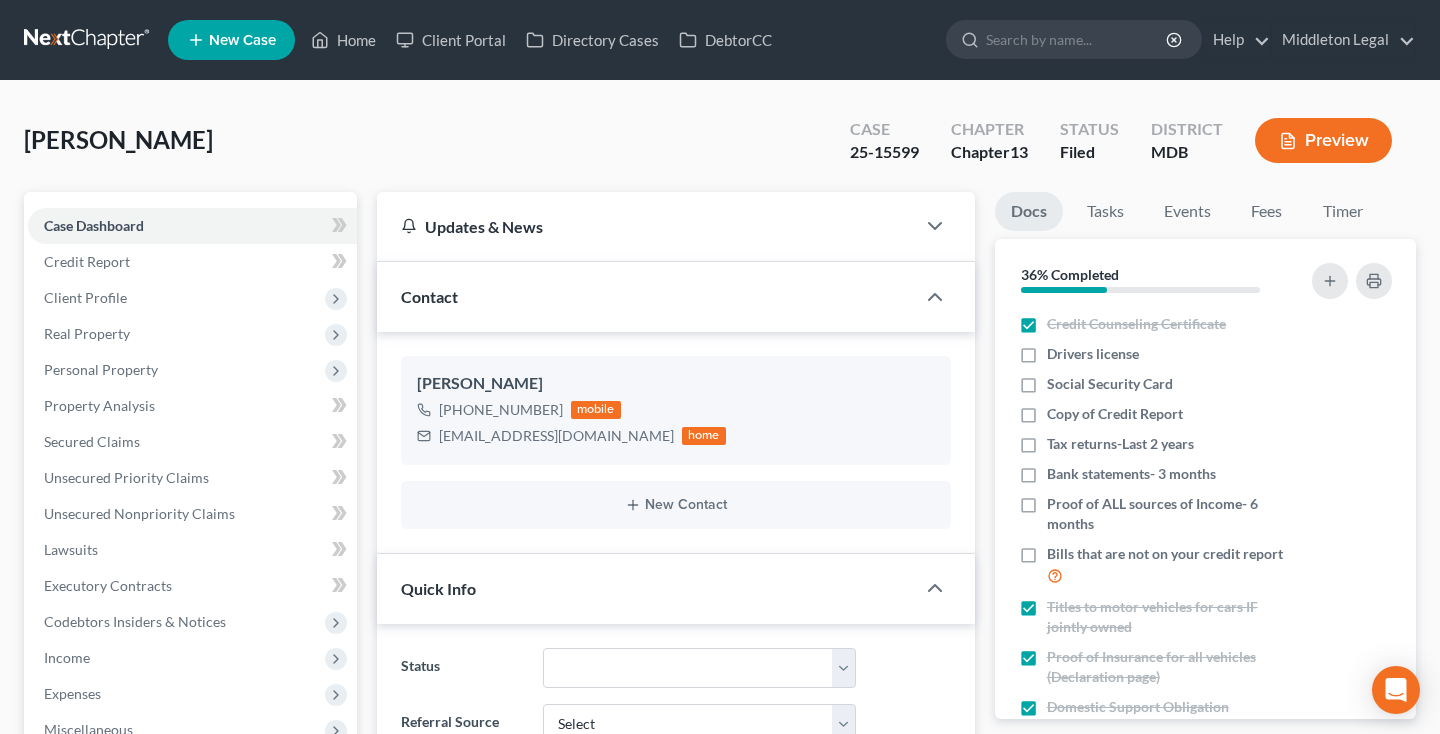 scroll, scrollTop: 154, scrollLeft: 0, axis: vertical 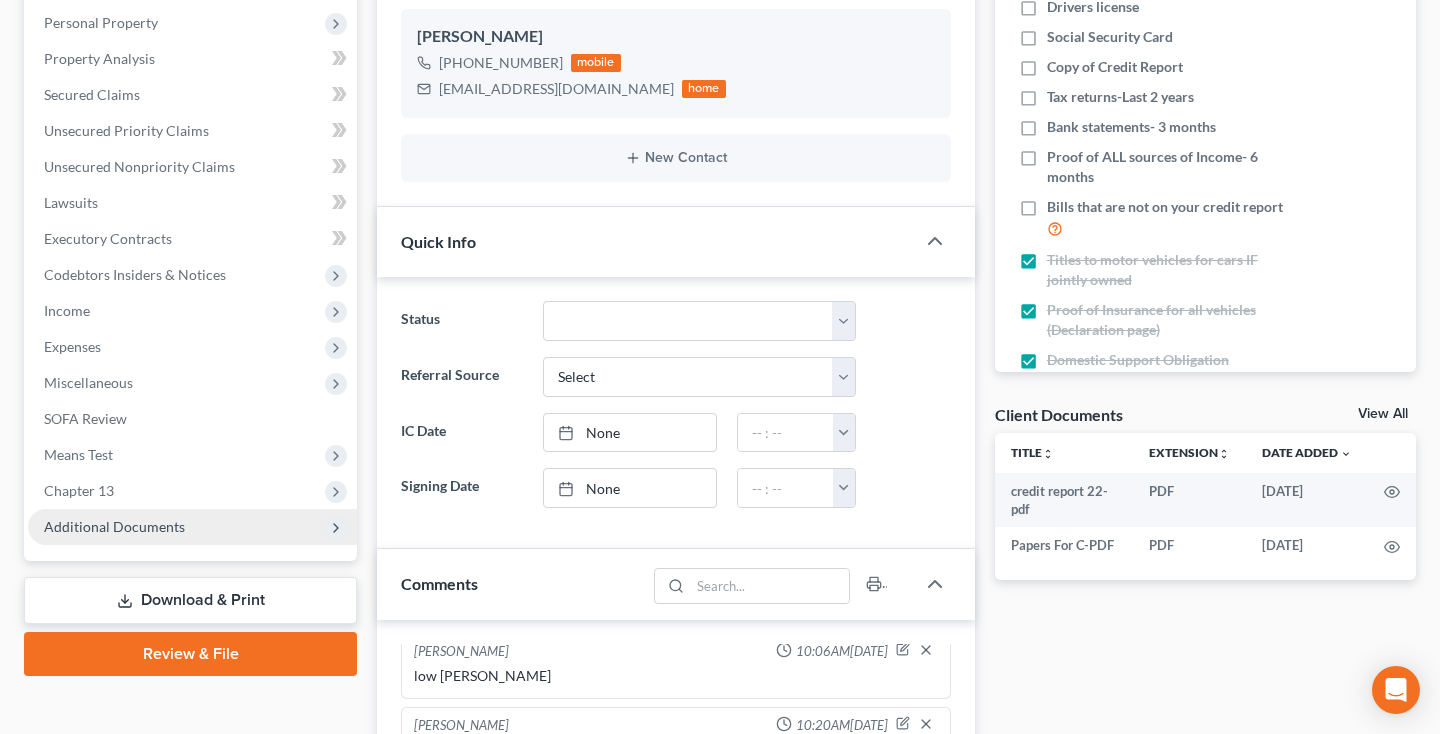 click on "Additional Documents" at bounding box center (114, 526) 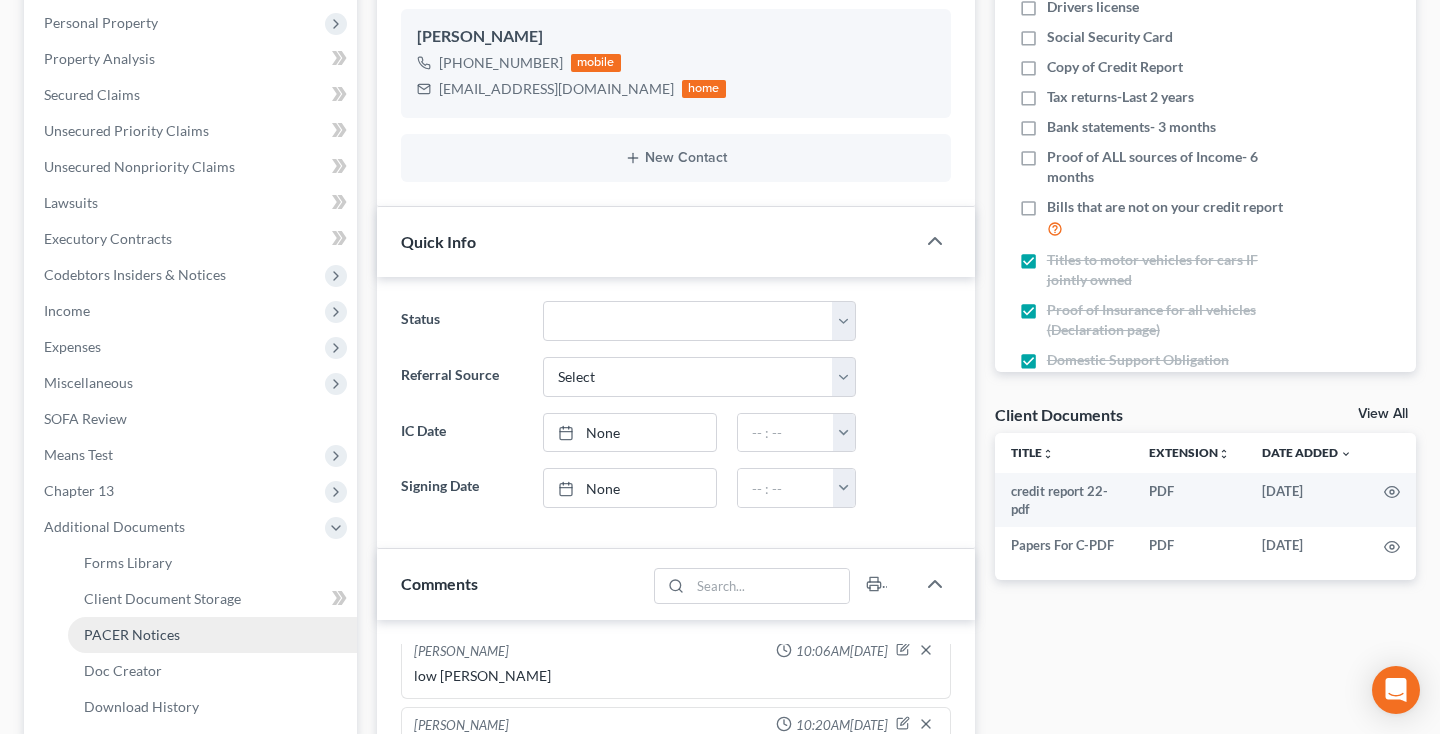 click on "PACER Notices" at bounding box center [132, 634] 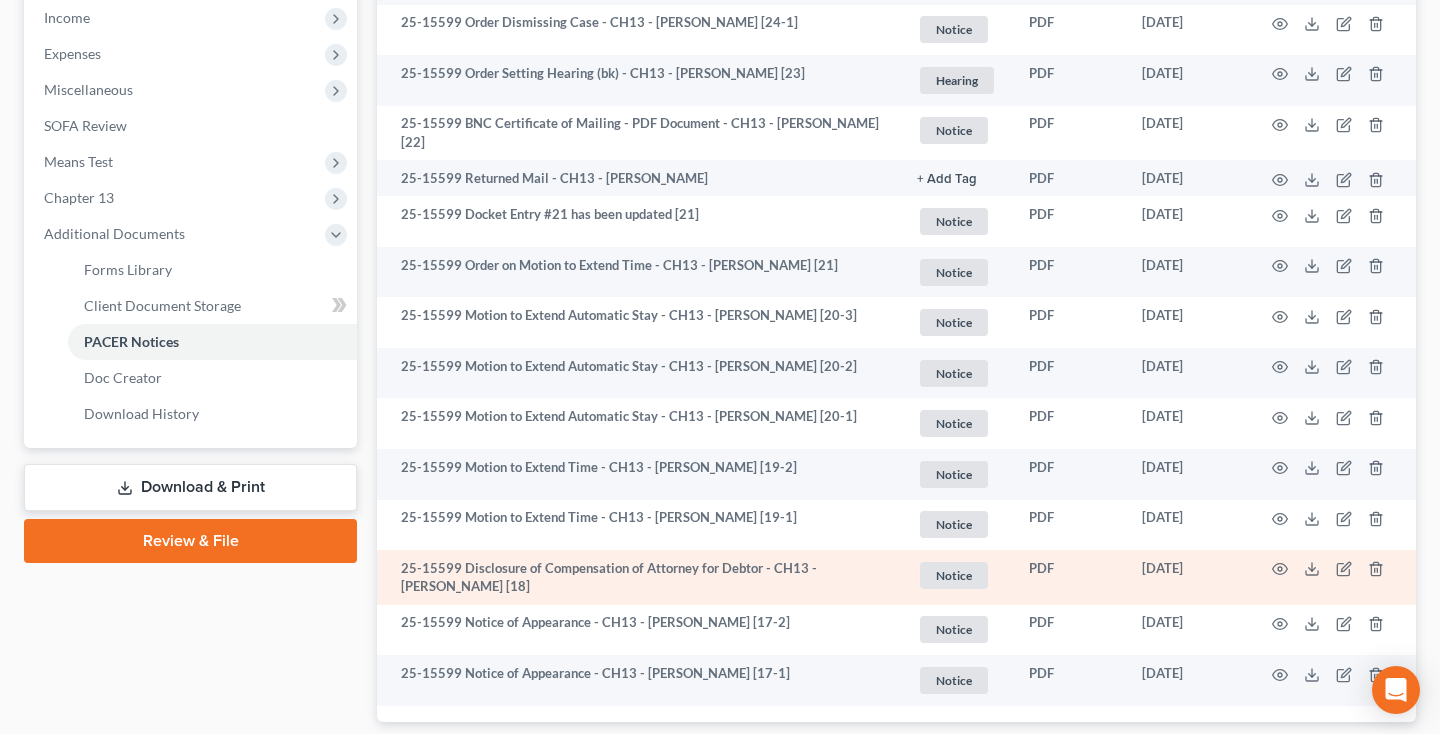 scroll, scrollTop: 638, scrollLeft: 0, axis: vertical 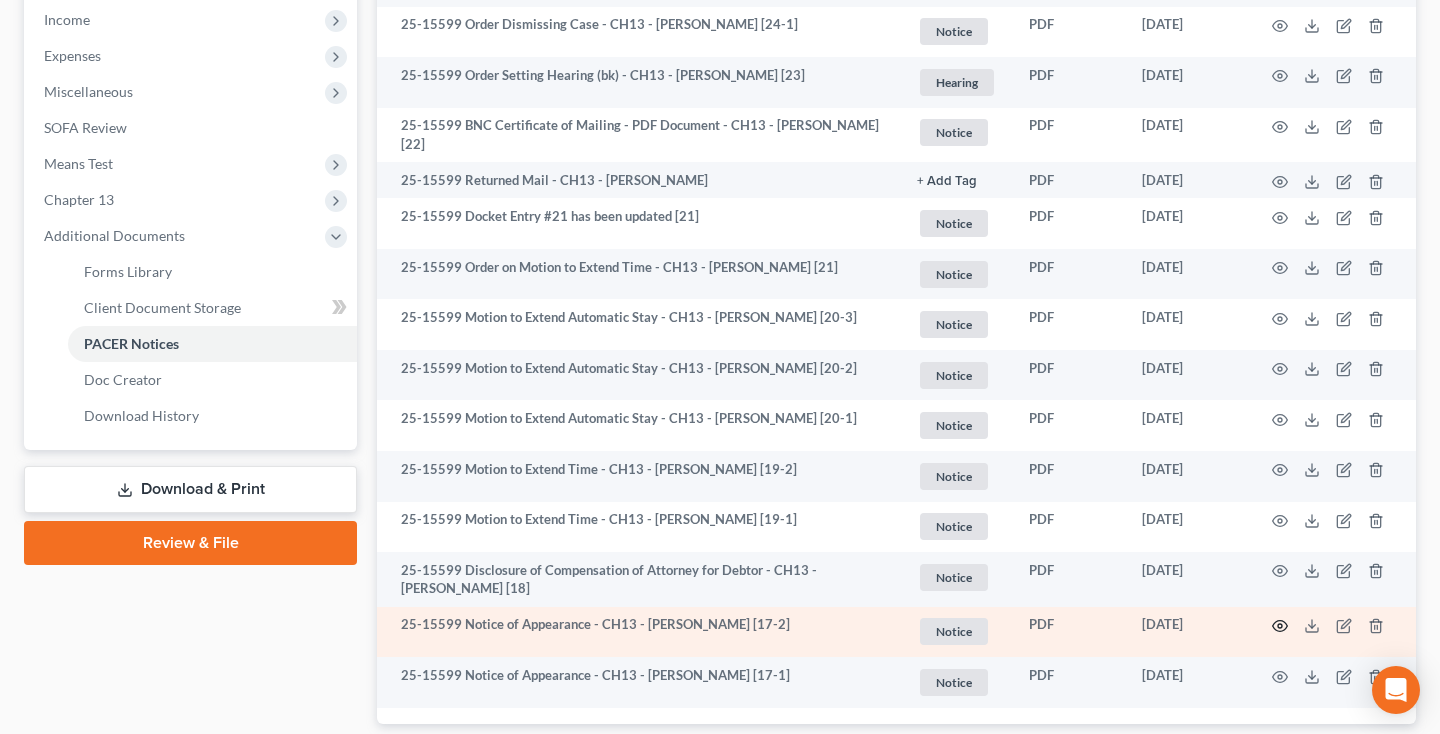 click 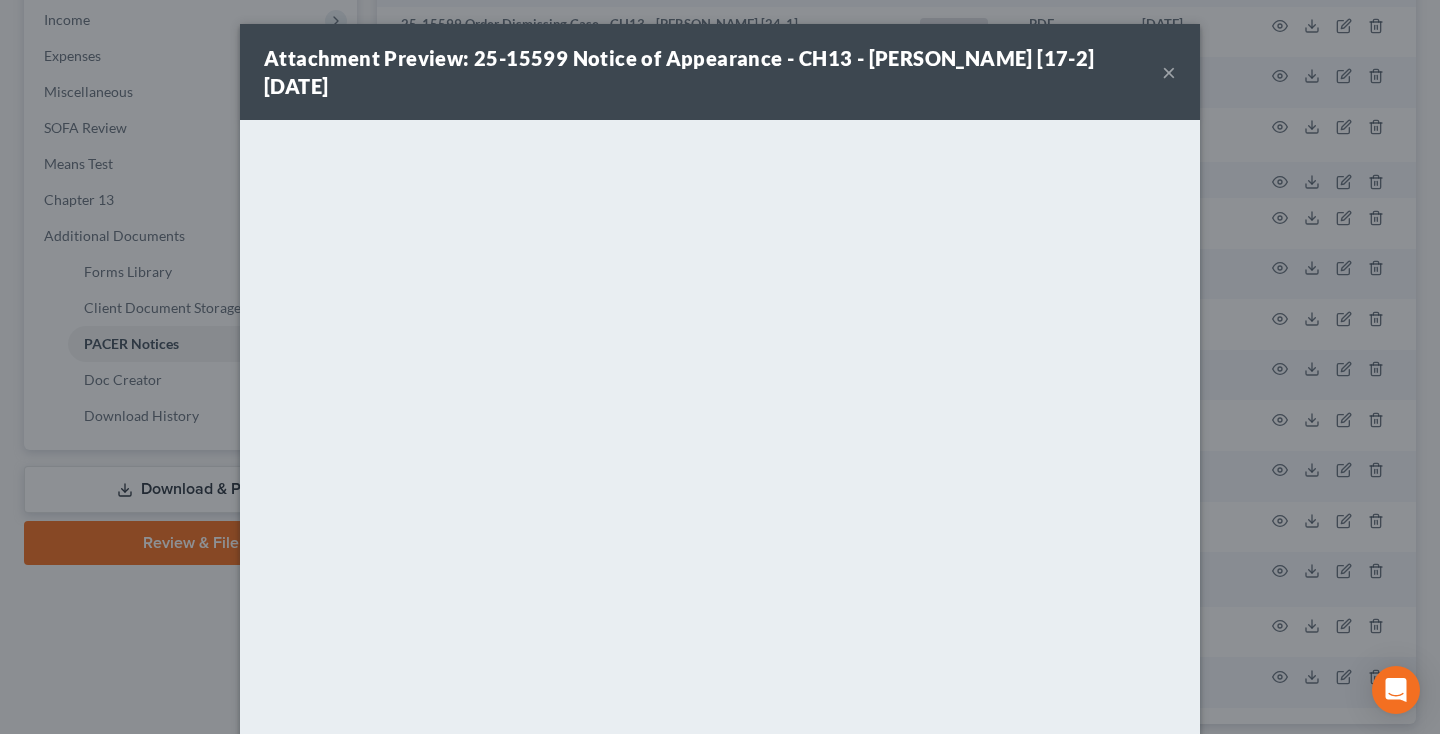 click on "×" at bounding box center (1169, 72) 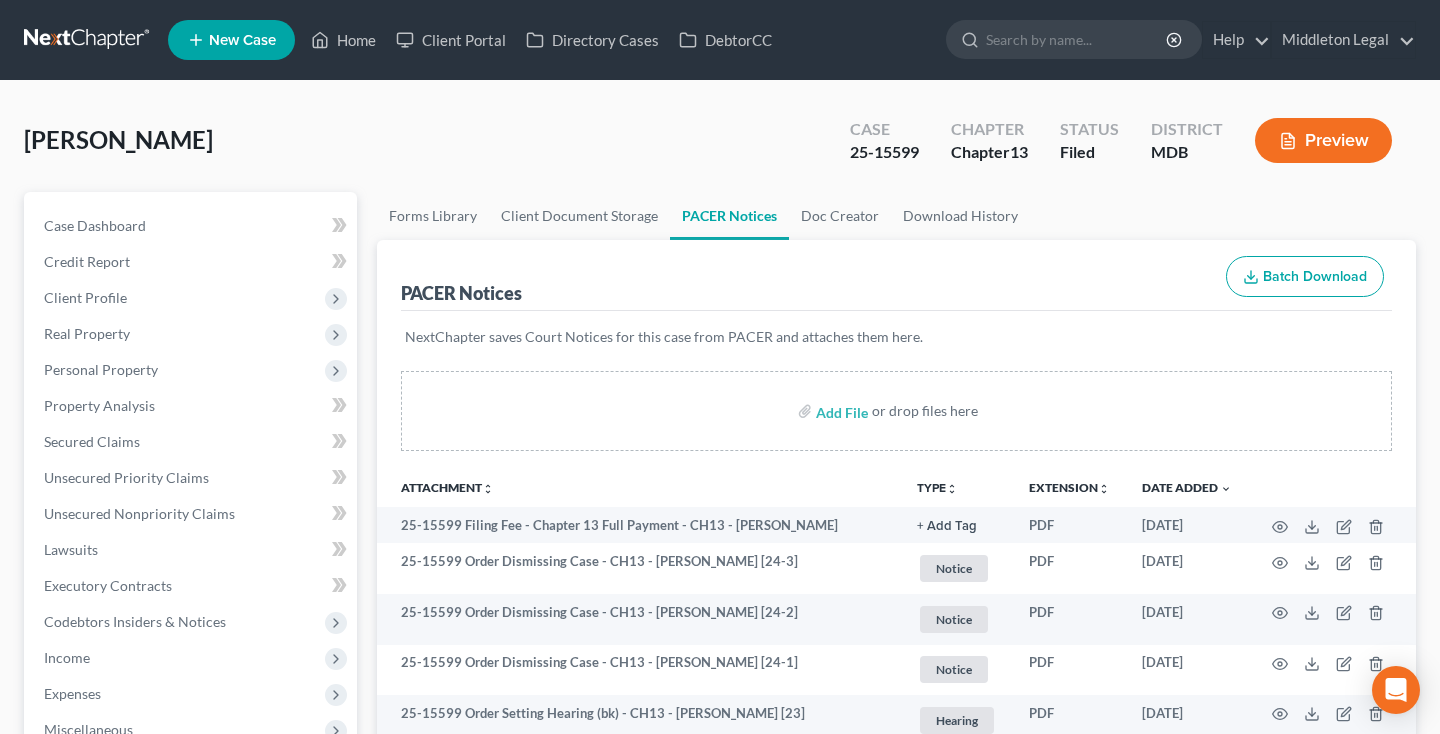 scroll, scrollTop: 0, scrollLeft: 0, axis: both 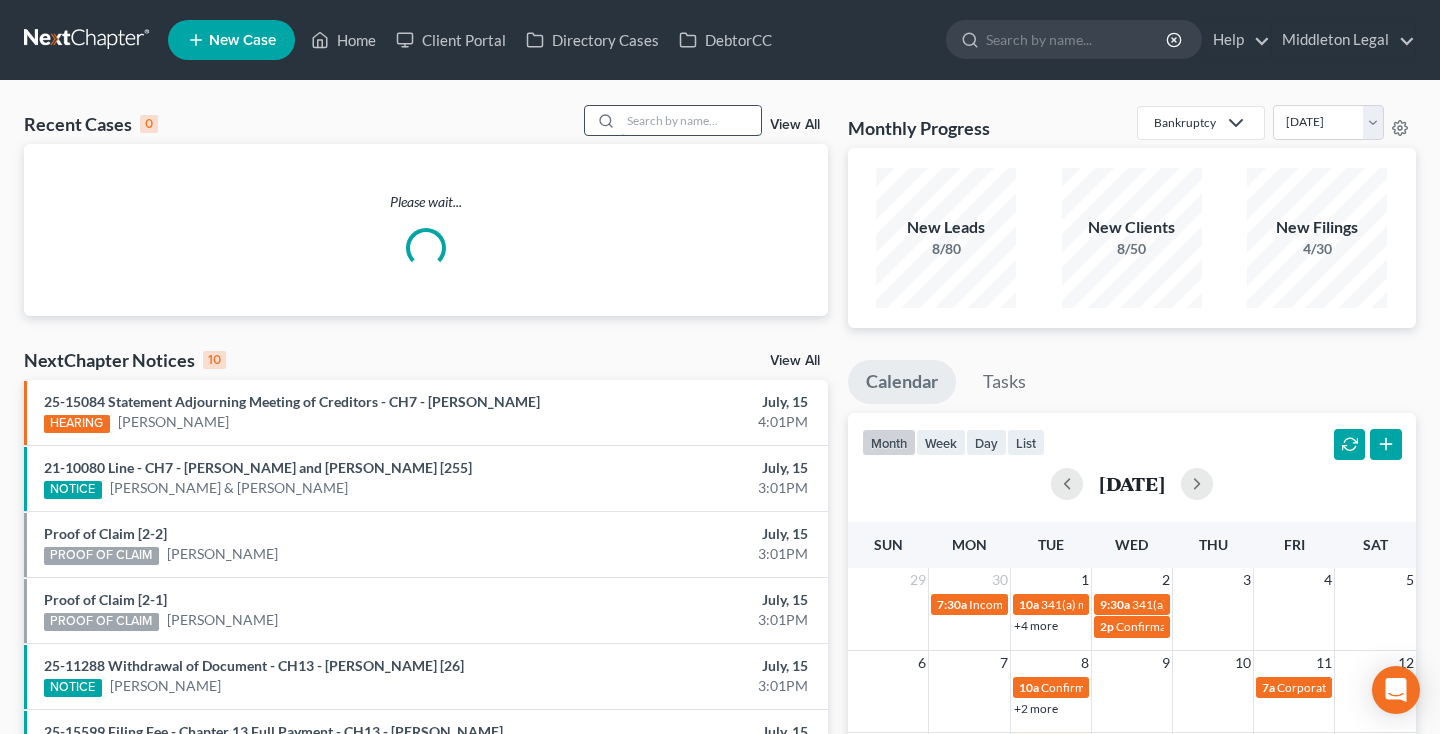 click at bounding box center (691, 120) 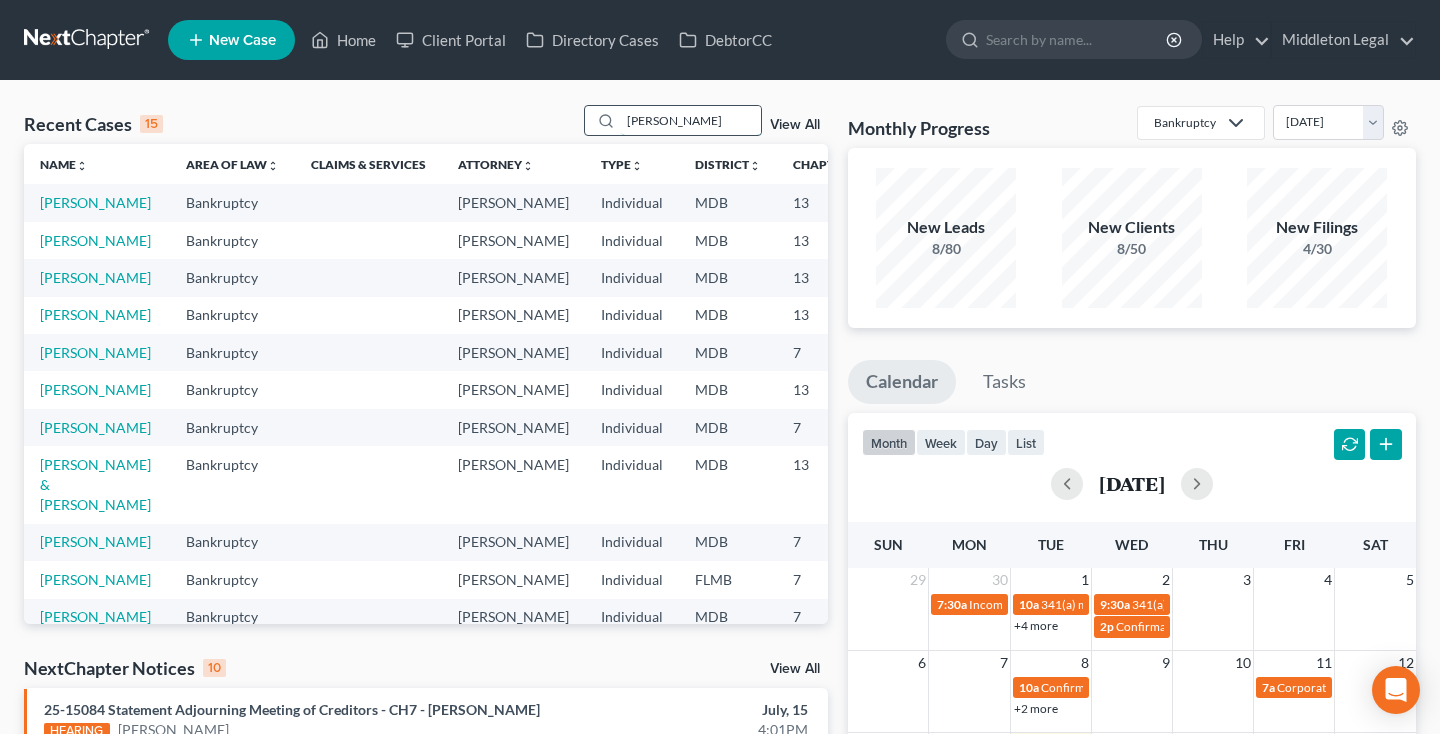 type on "sharol" 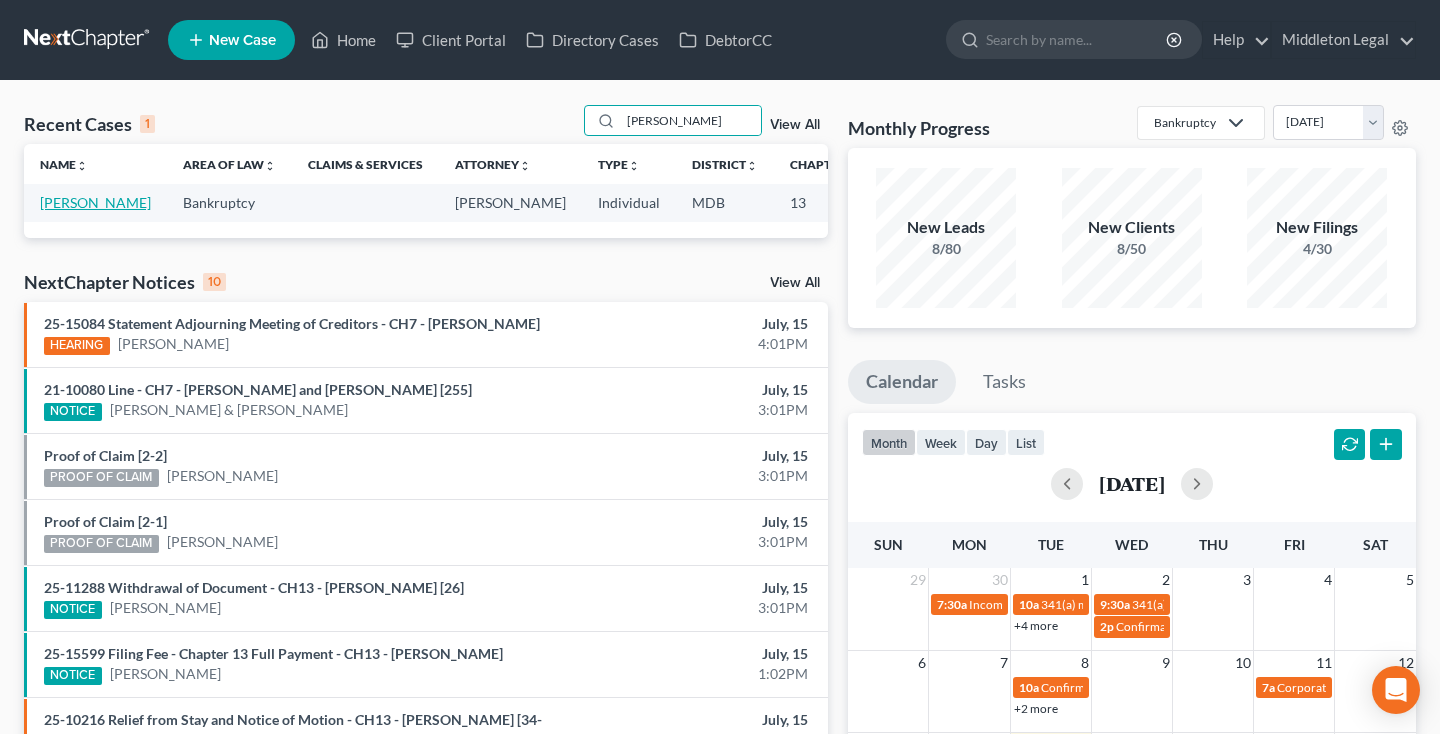 click on "[PERSON_NAME]" at bounding box center [95, 202] 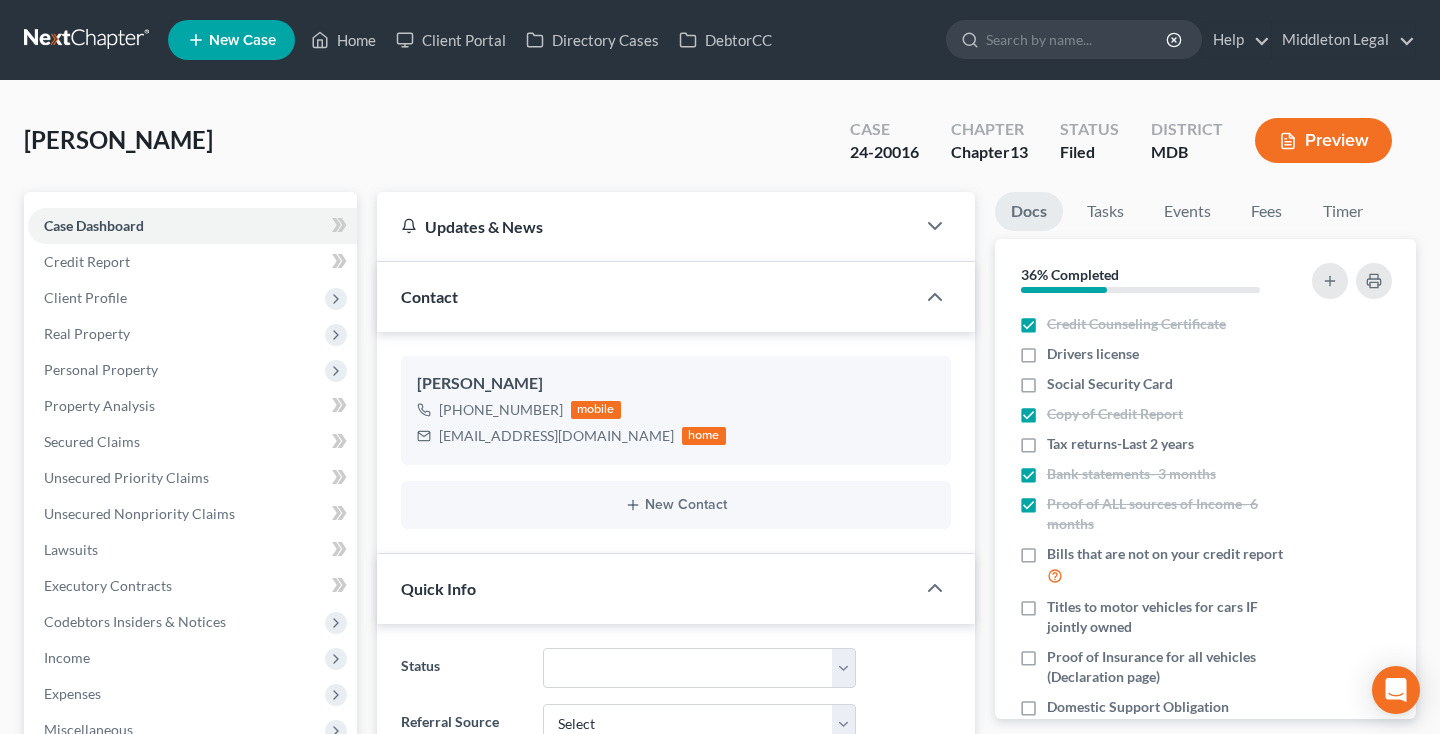 scroll, scrollTop: 2622, scrollLeft: 0, axis: vertical 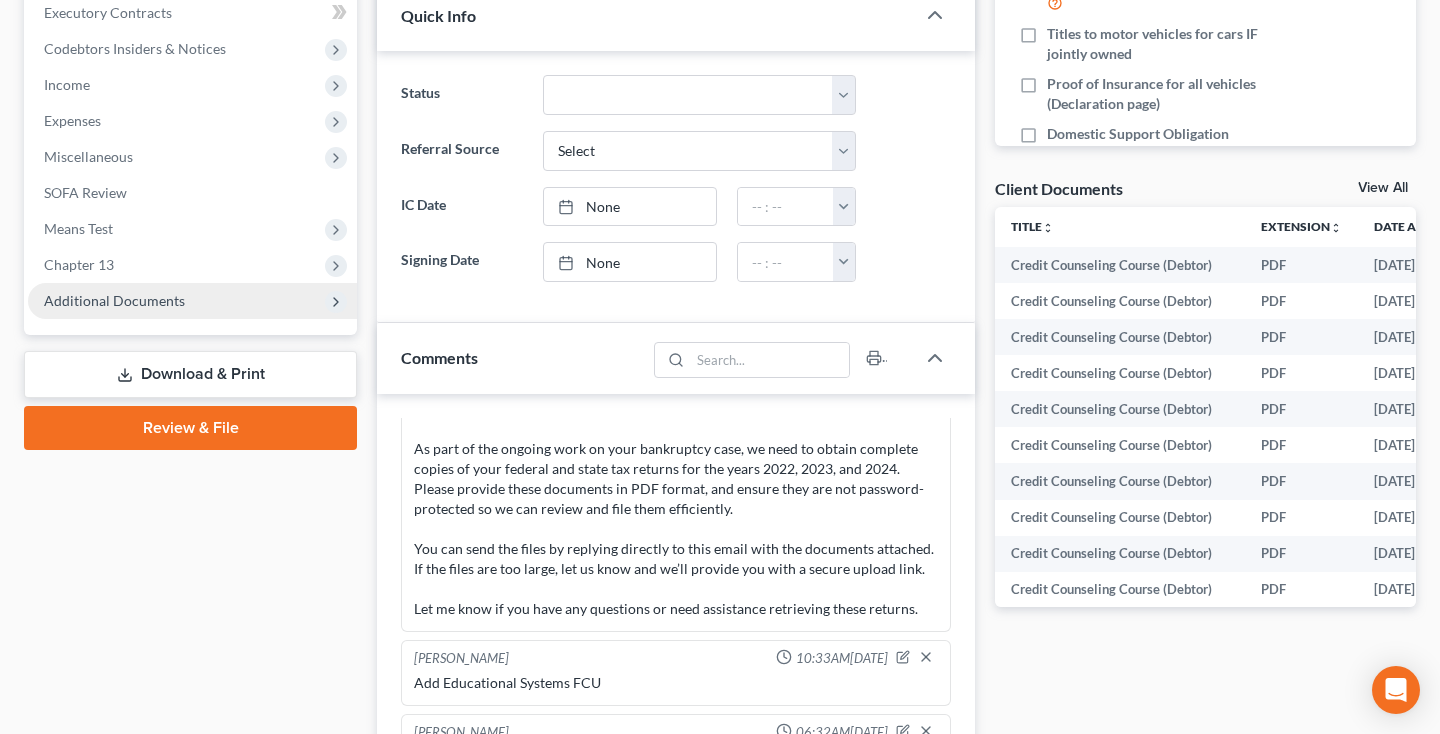 click on "Additional Documents" at bounding box center [114, 300] 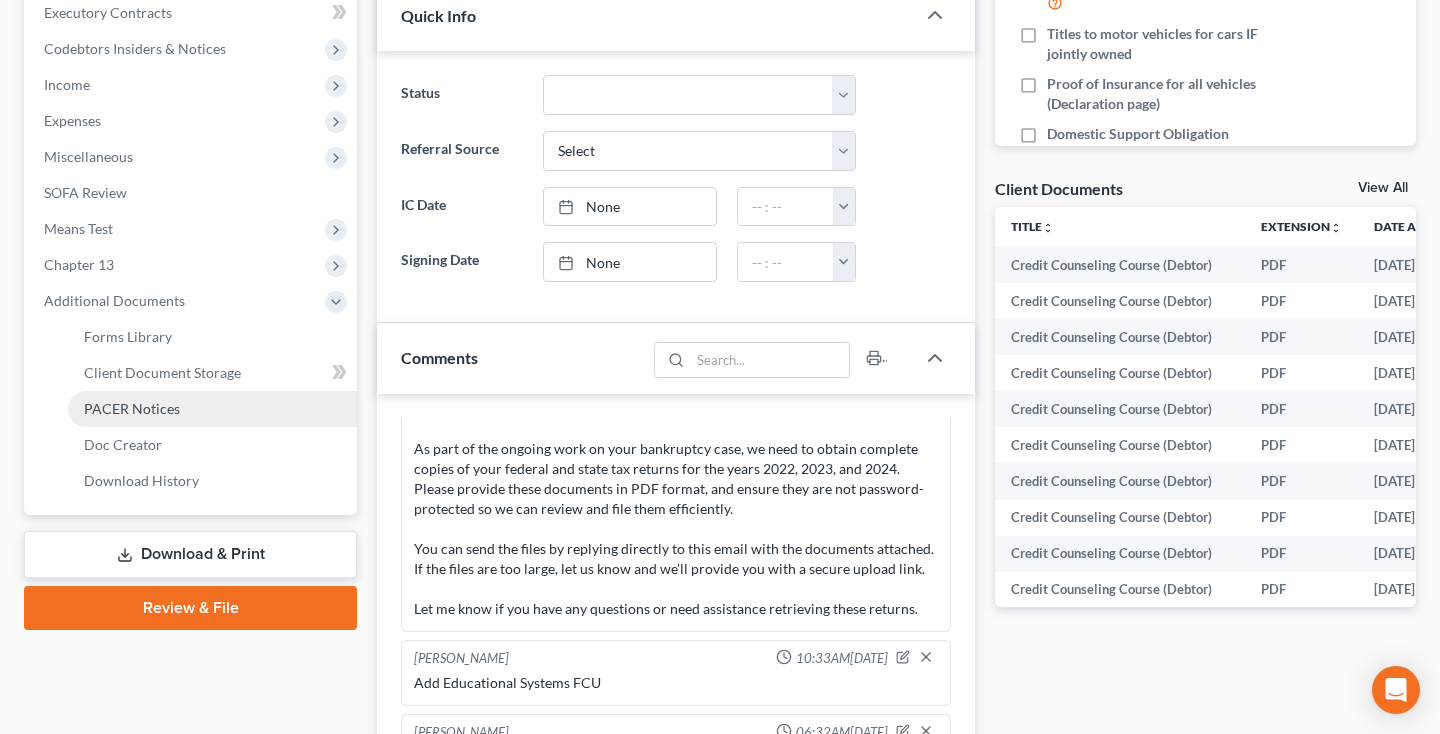 click on "PACER Notices" at bounding box center (132, 408) 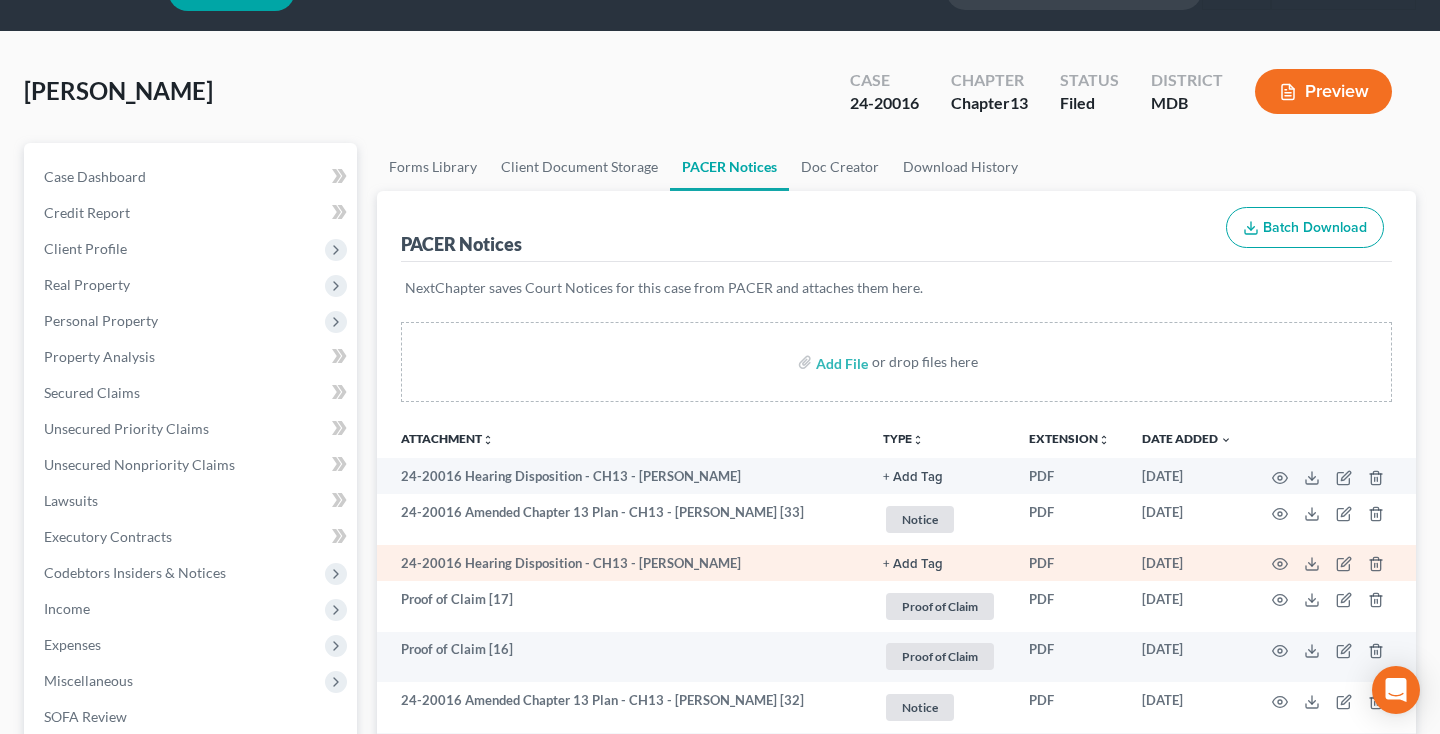 scroll, scrollTop: 112, scrollLeft: 0, axis: vertical 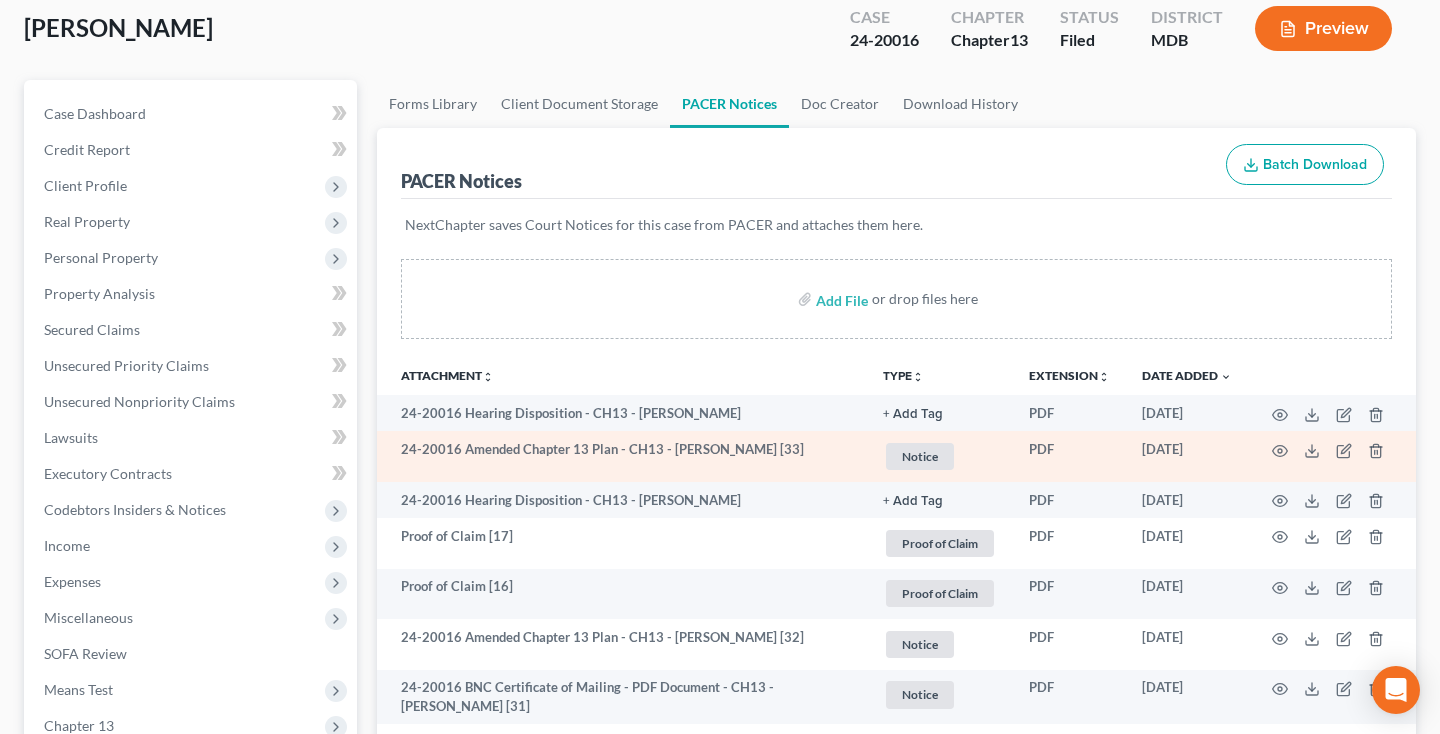 click at bounding box center (1332, 456) 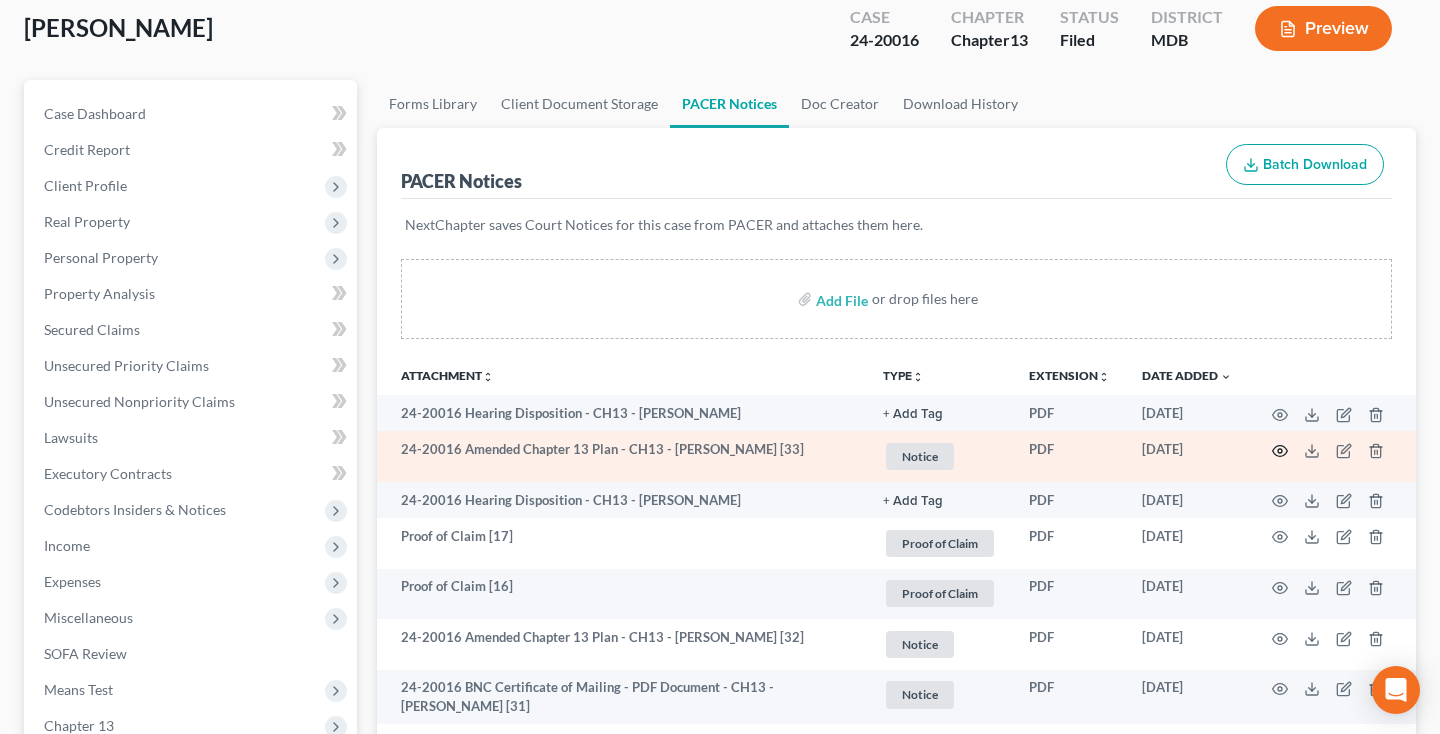 click 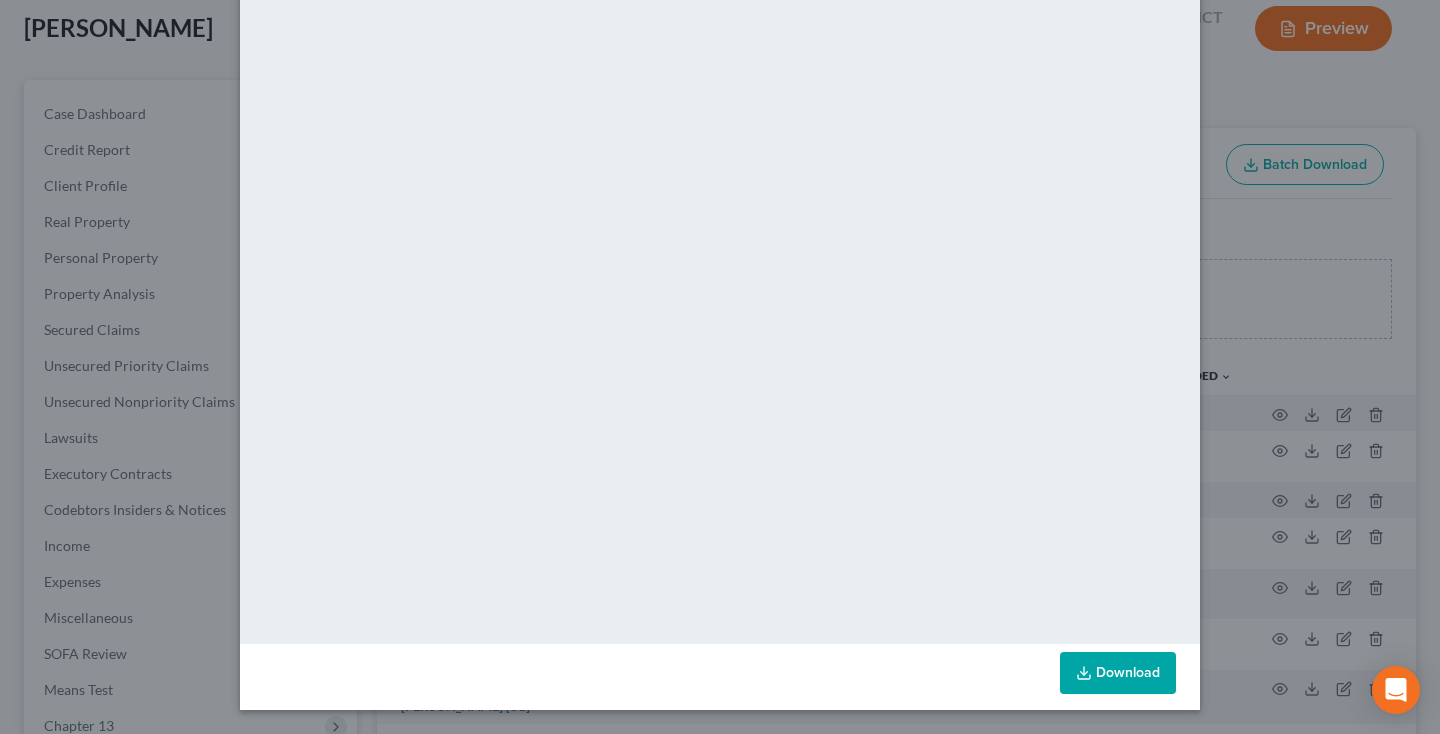 scroll, scrollTop: 131, scrollLeft: 0, axis: vertical 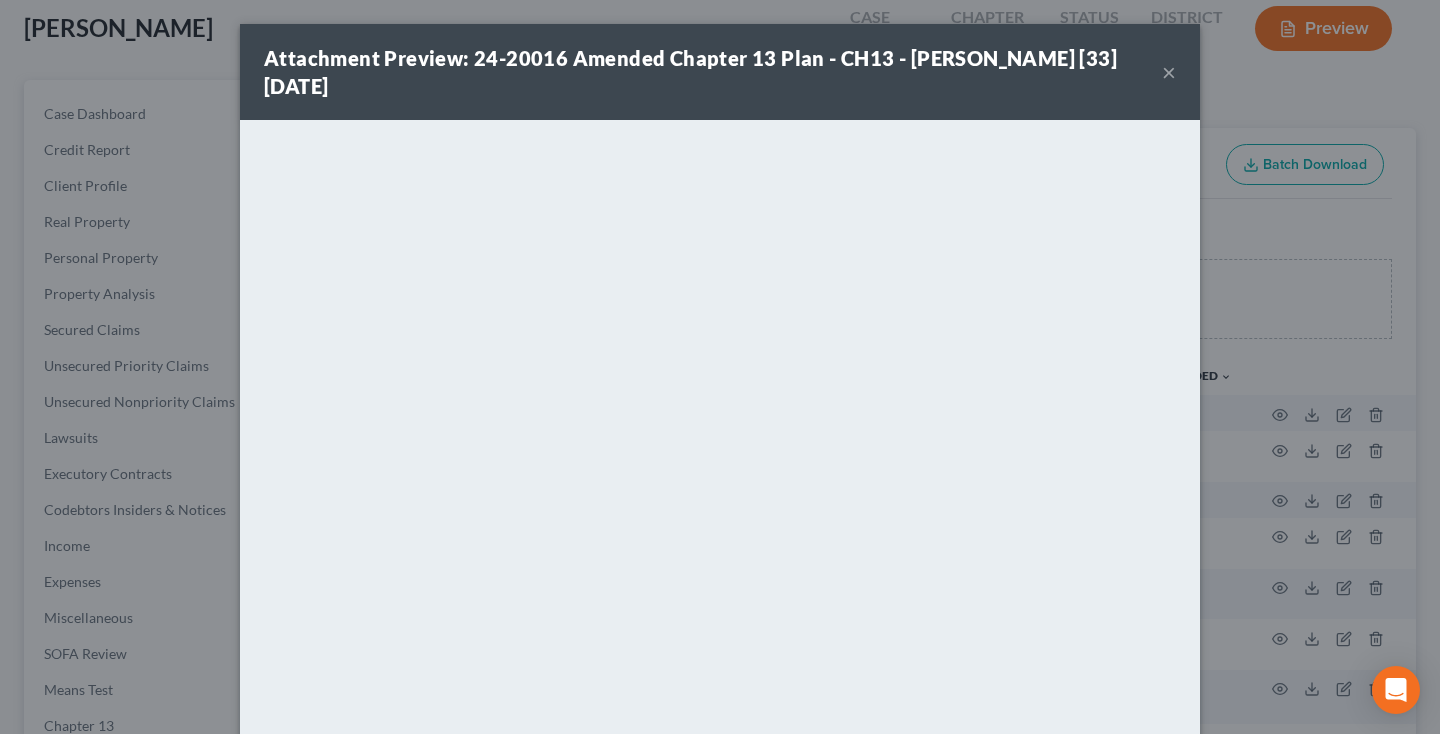 click on "×" at bounding box center (1169, 72) 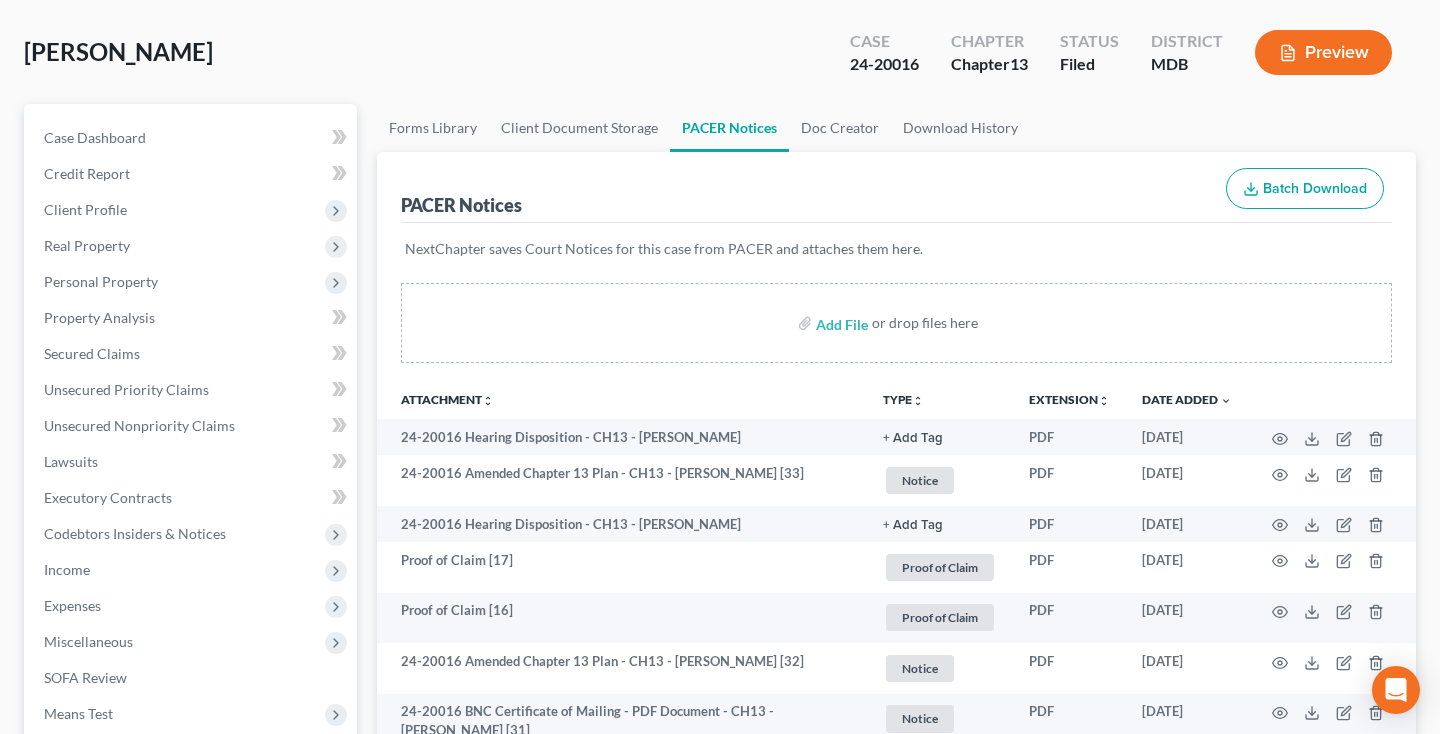 scroll, scrollTop: 88, scrollLeft: 0, axis: vertical 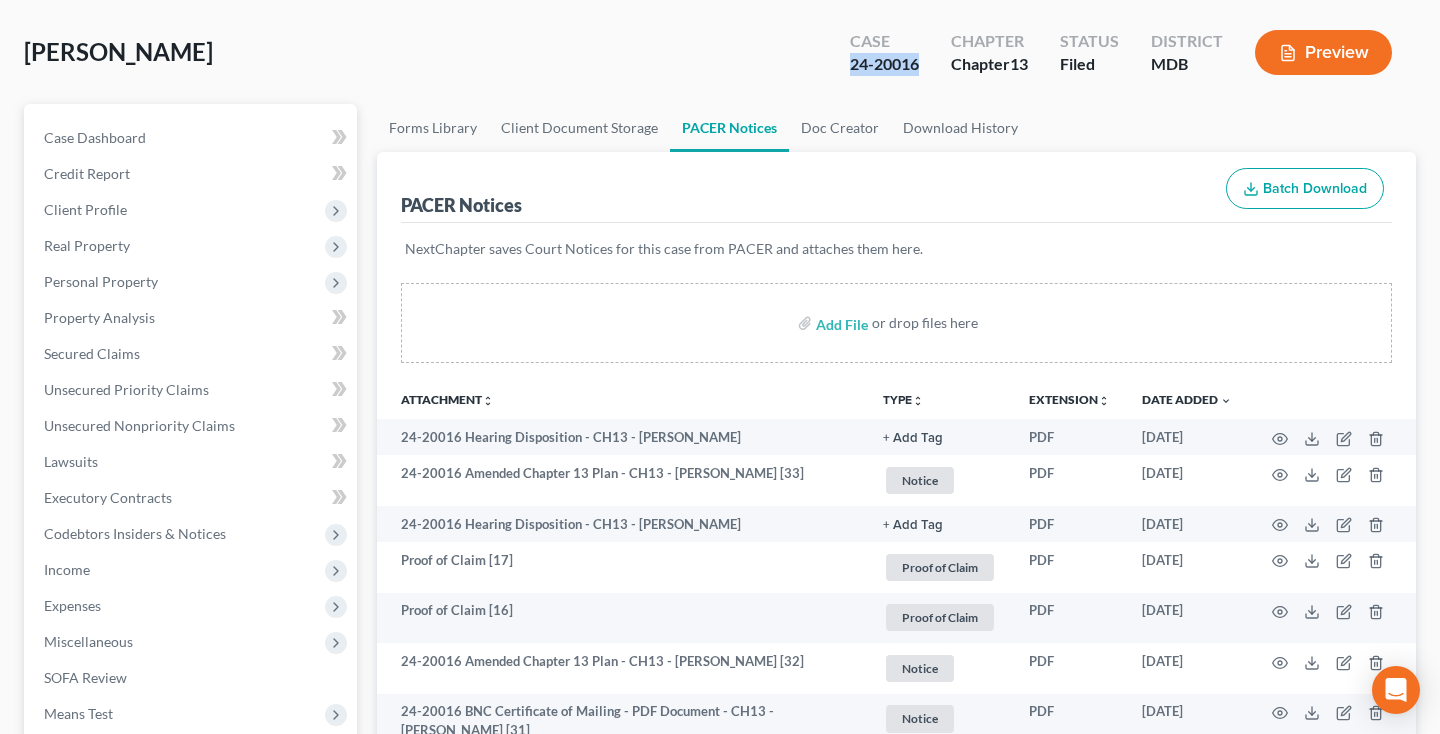 drag, startPoint x: 849, startPoint y: 62, endPoint x: 920, endPoint y: 64, distance: 71.02816 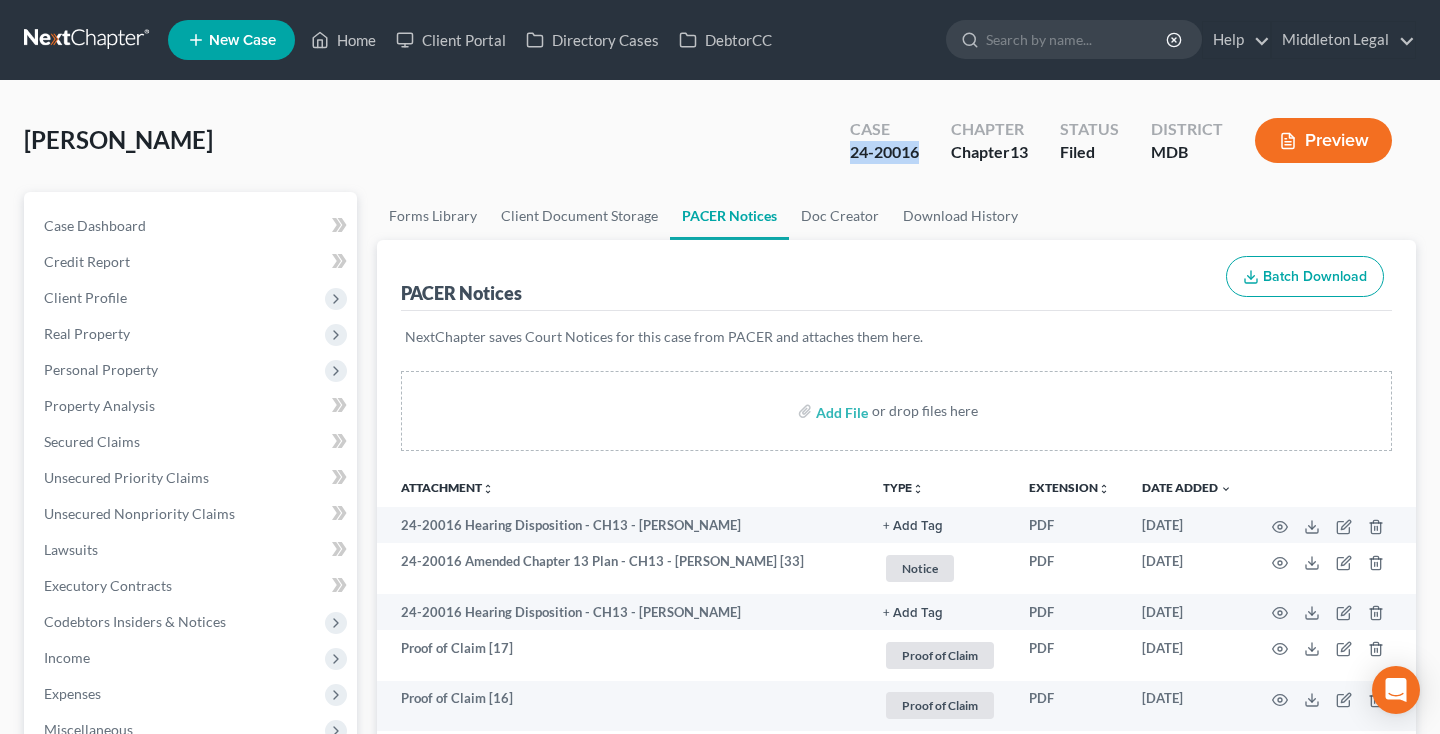 scroll, scrollTop: 0, scrollLeft: 0, axis: both 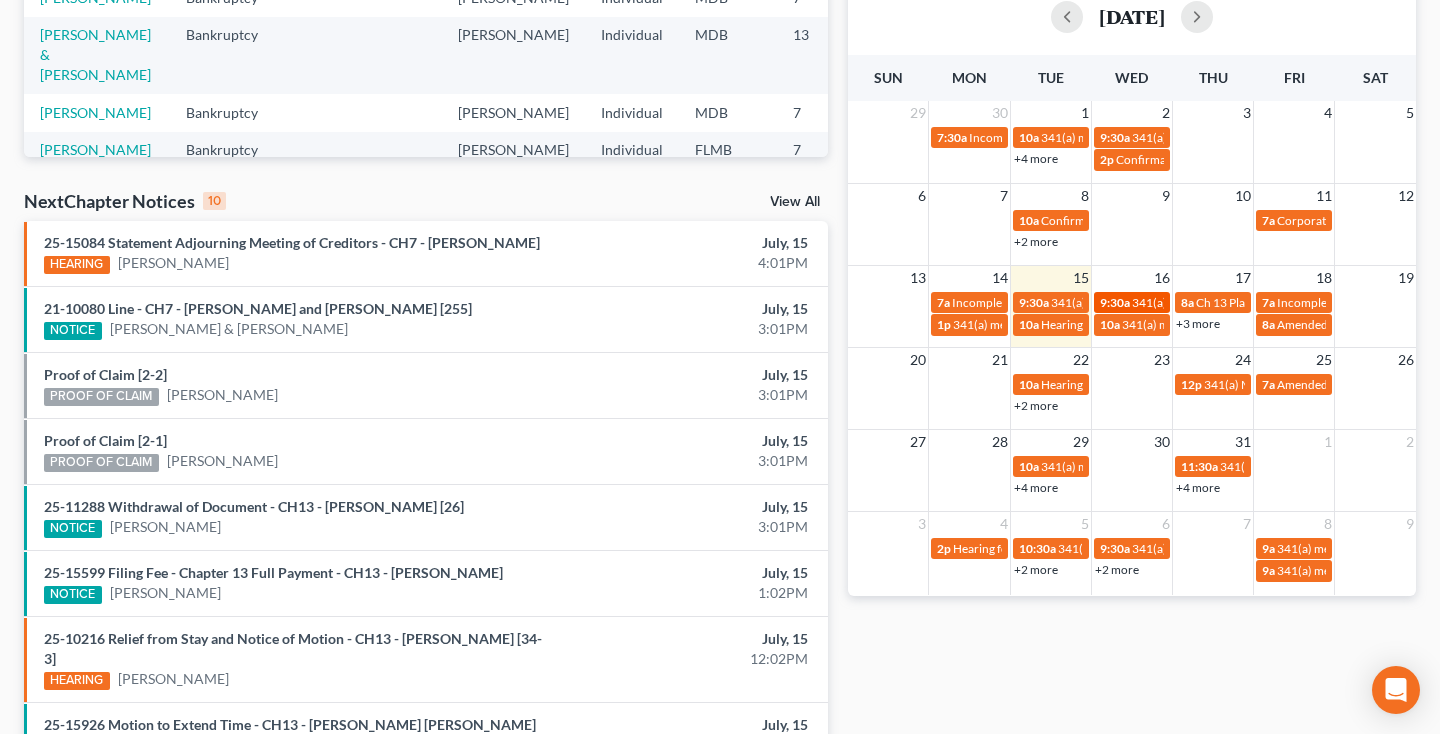 click on "9:30a" at bounding box center [1115, 302] 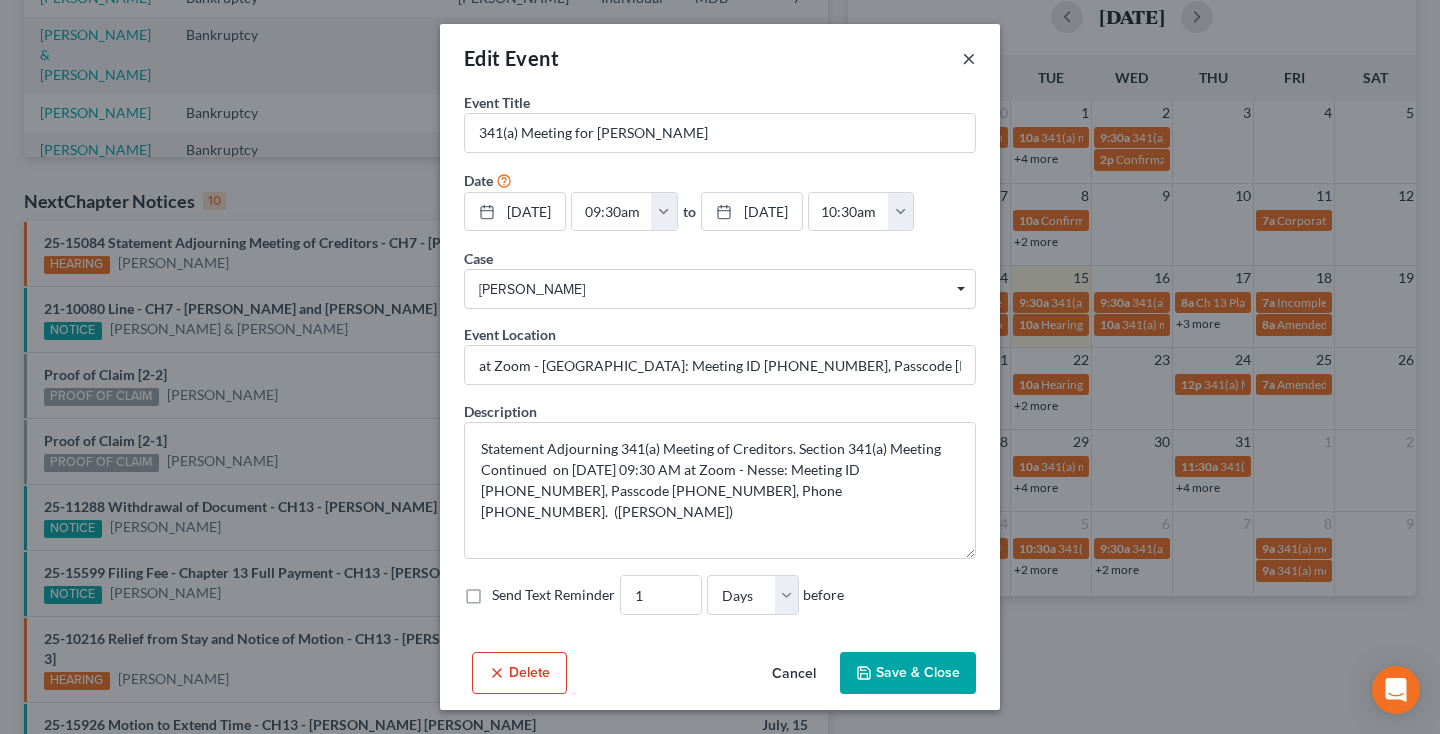 click on "×" at bounding box center [969, 58] 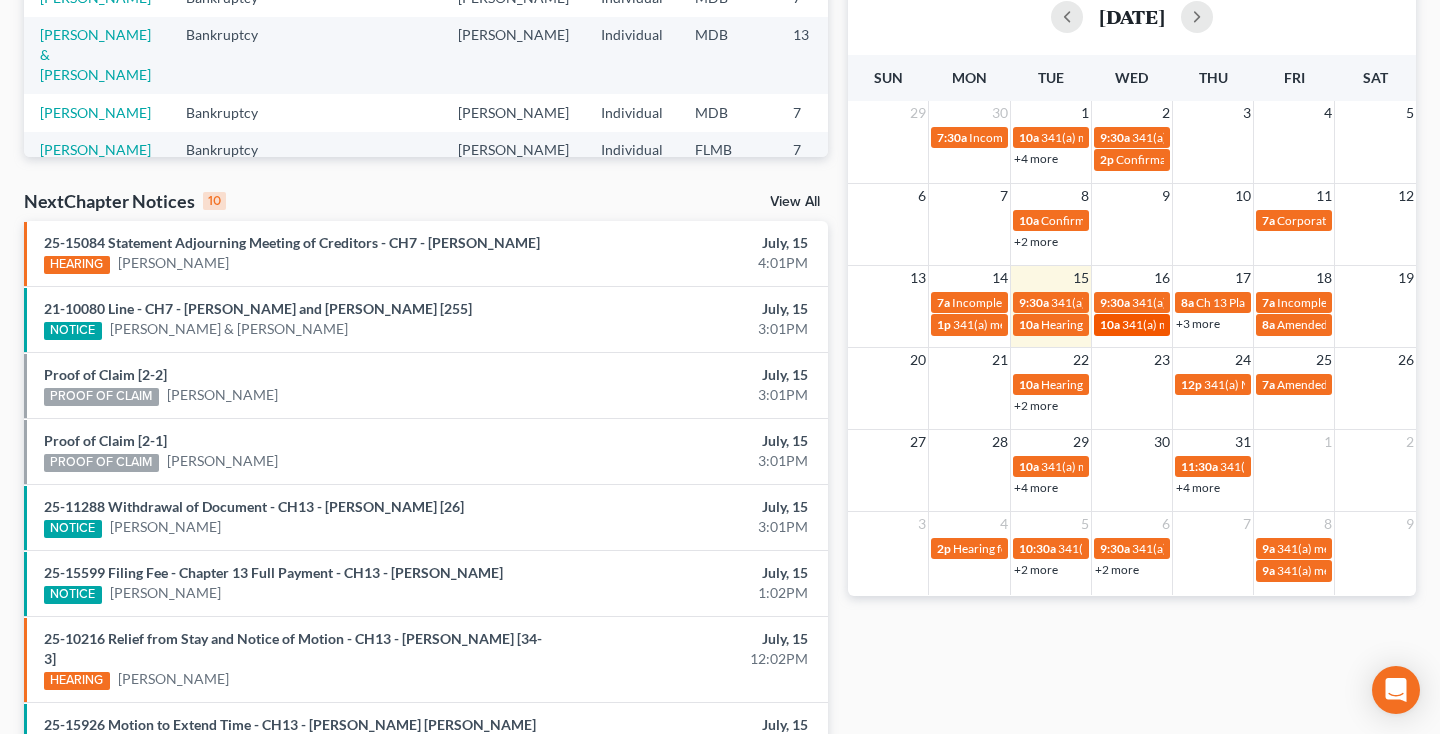 click on "341(a) meeting for [PERSON_NAME]" at bounding box center (1218, 324) 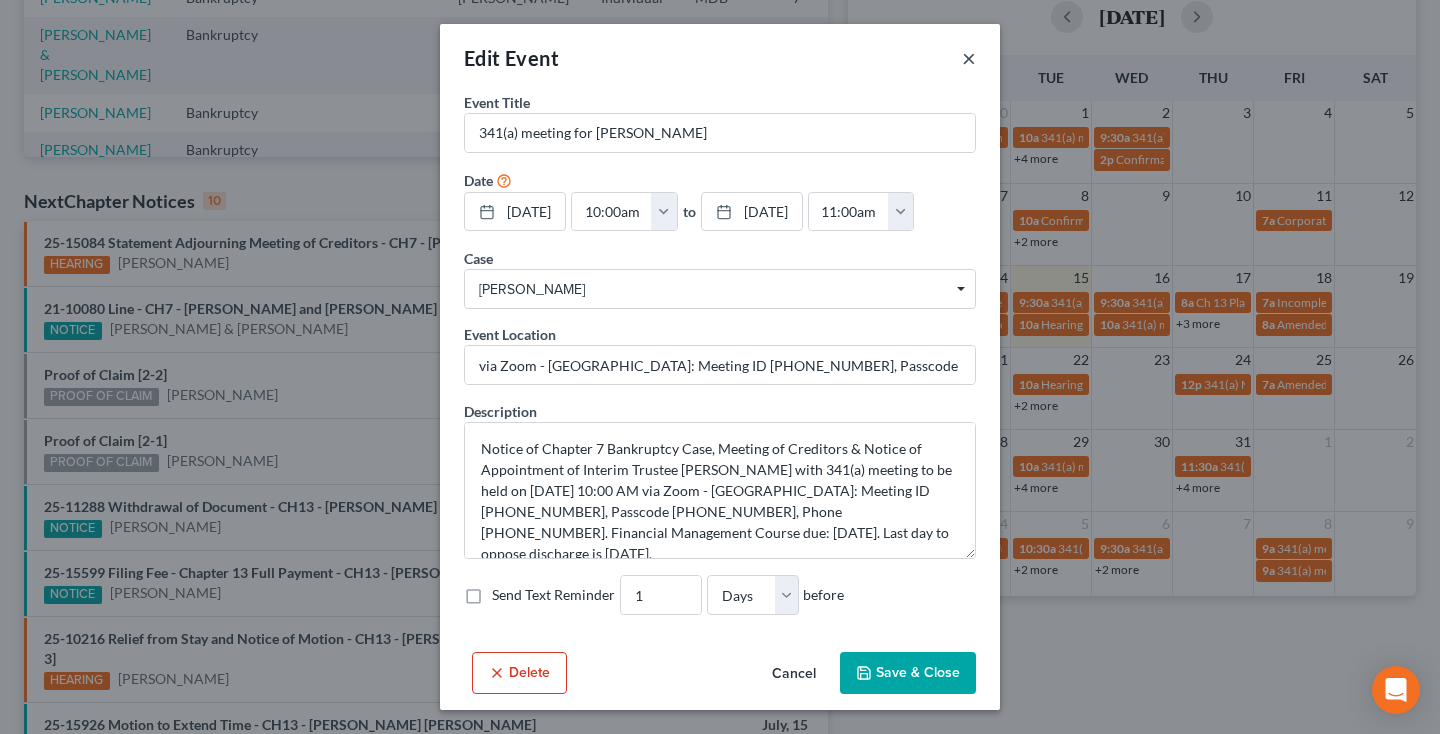 click on "×" at bounding box center (969, 58) 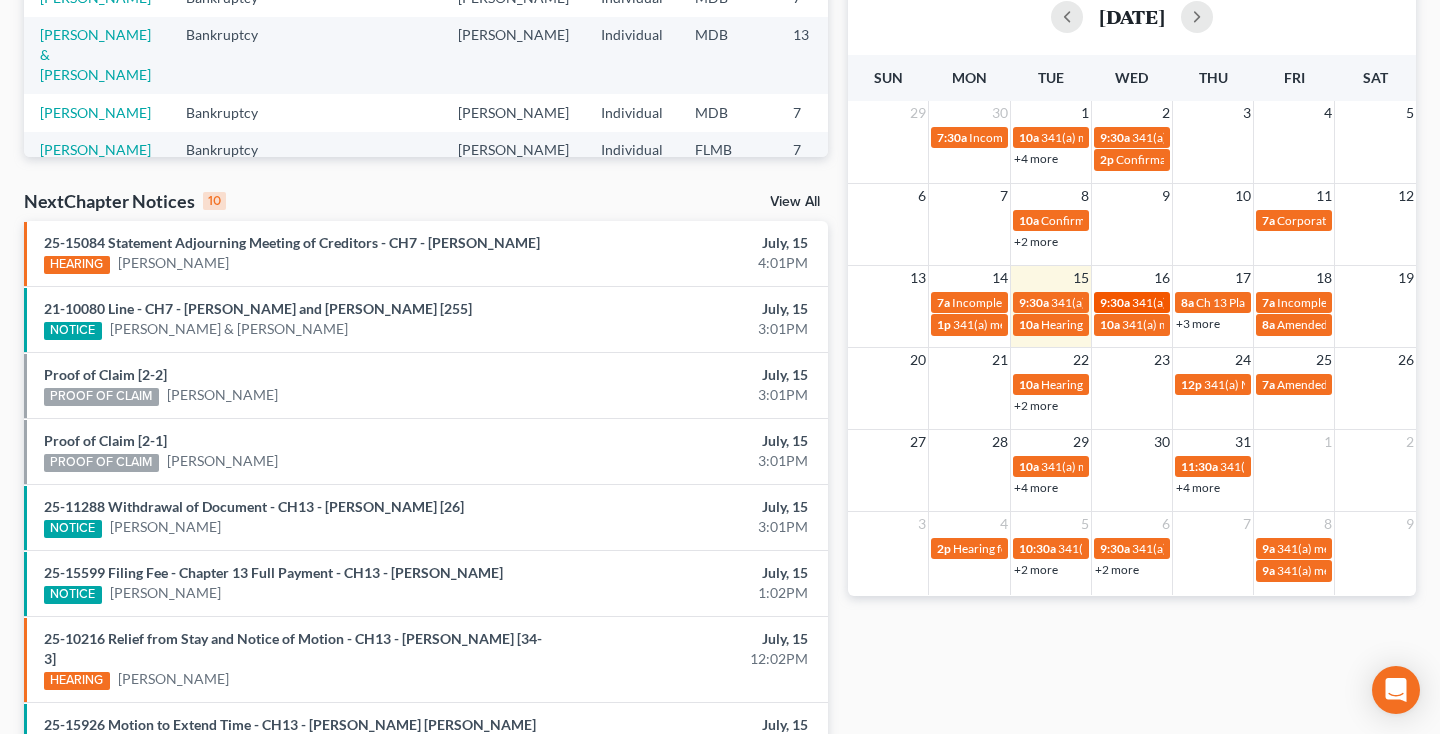 click on "9:30a" at bounding box center [1115, 302] 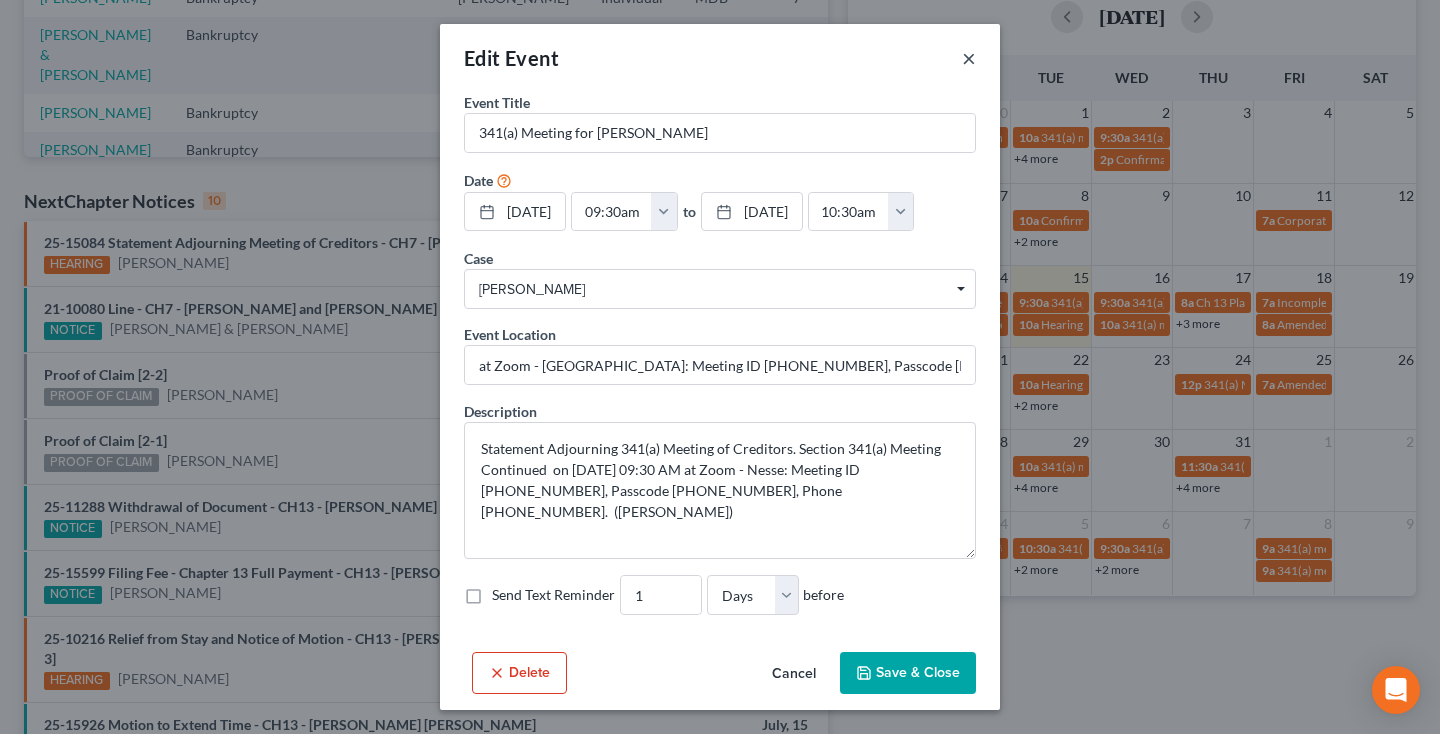 click on "×" at bounding box center [969, 58] 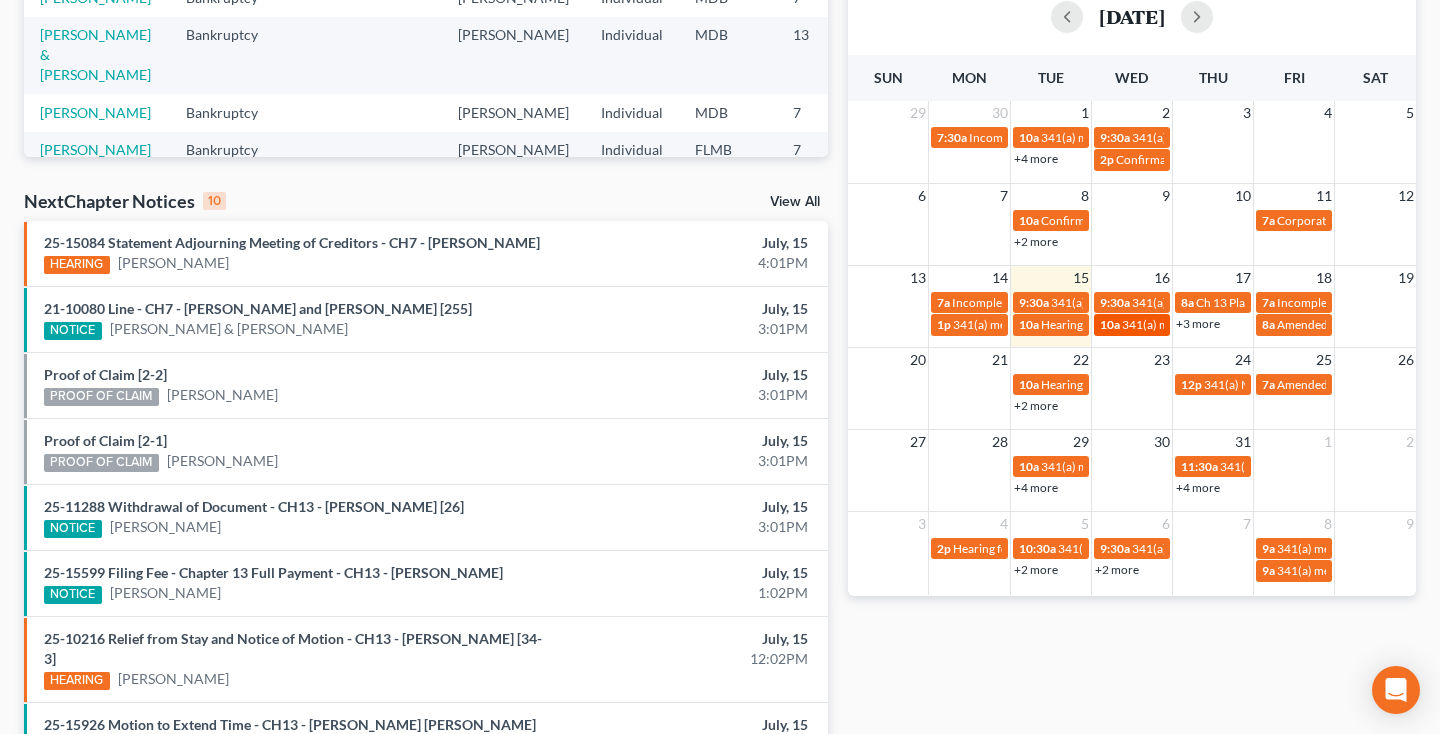 click on "341(a) meeting for [PERSON_NAME]" at bounding box center (1218, 324) 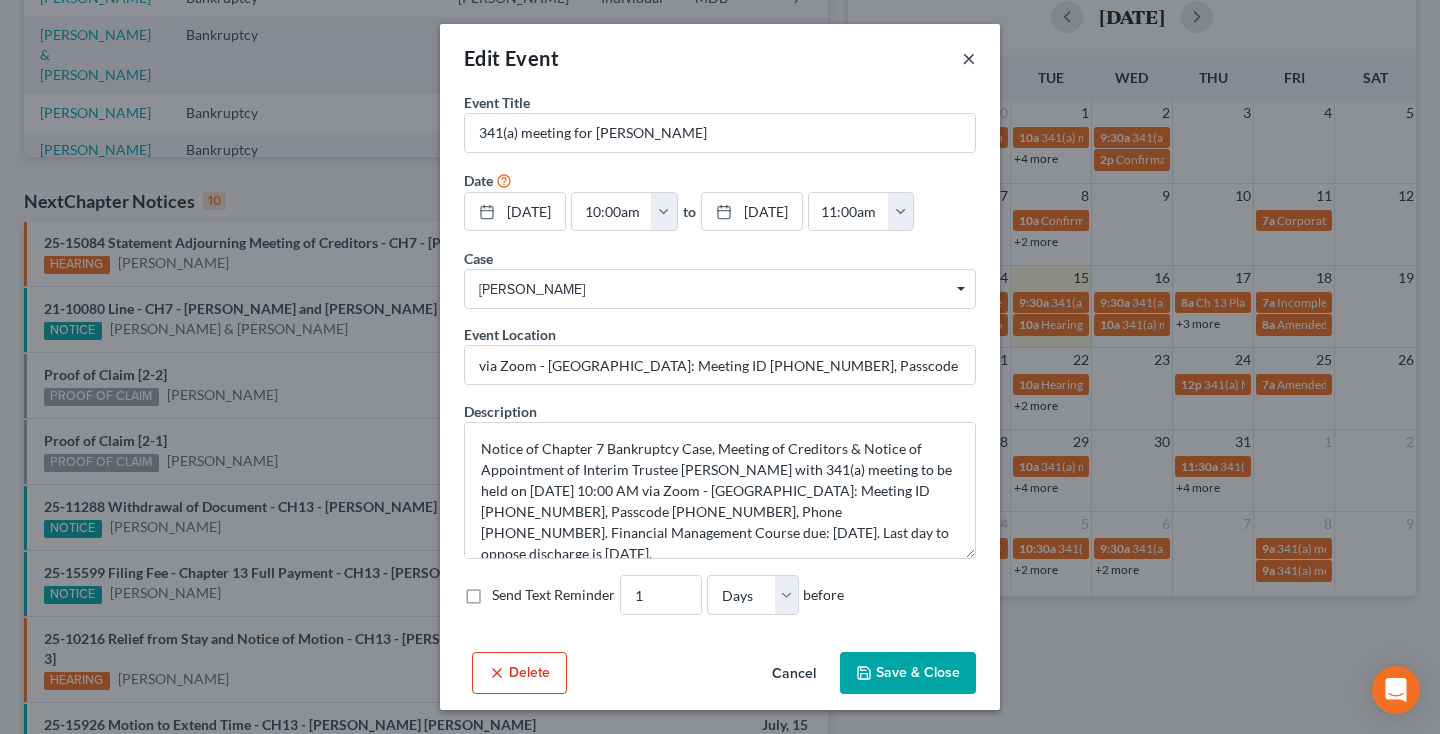 click on "×" at bounding box center [969, 58] 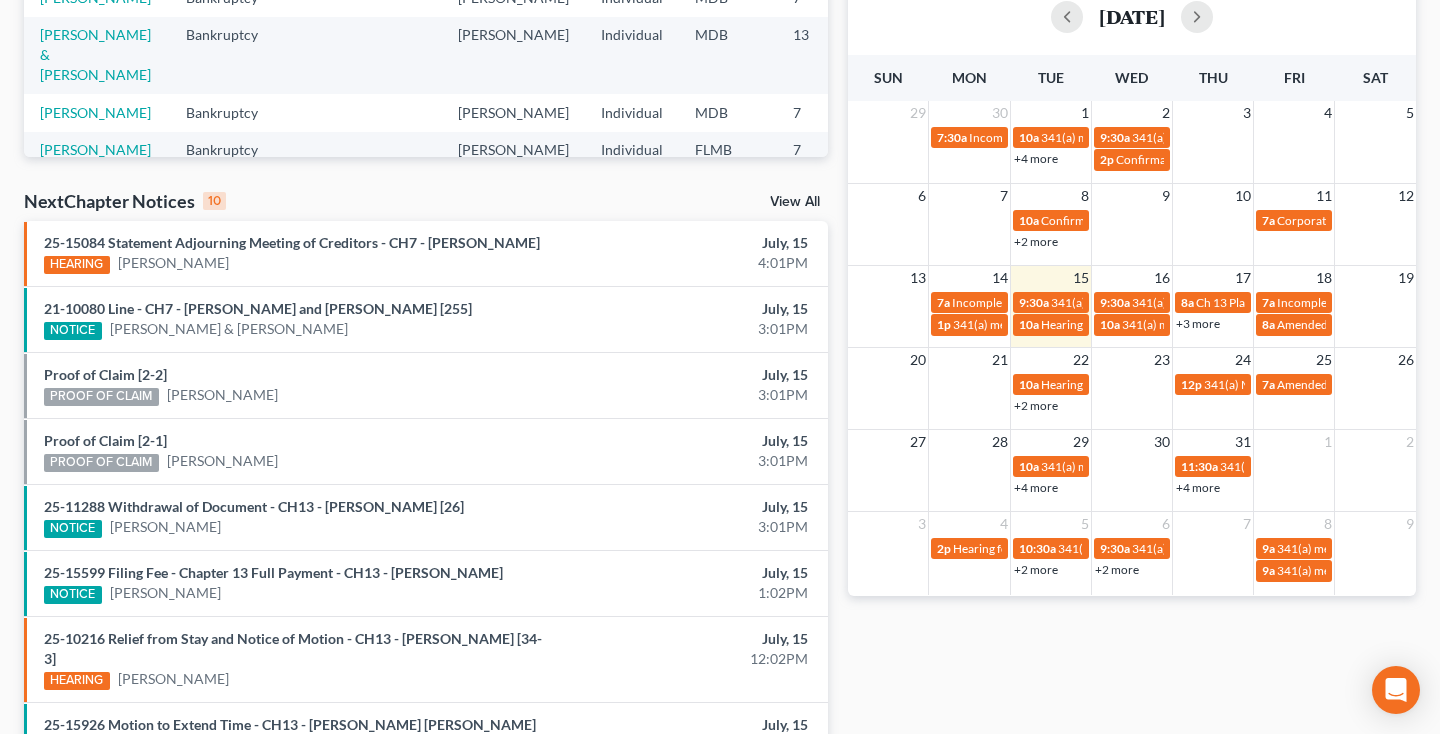 click on "+3 more" at bounding box center [1198, 323] 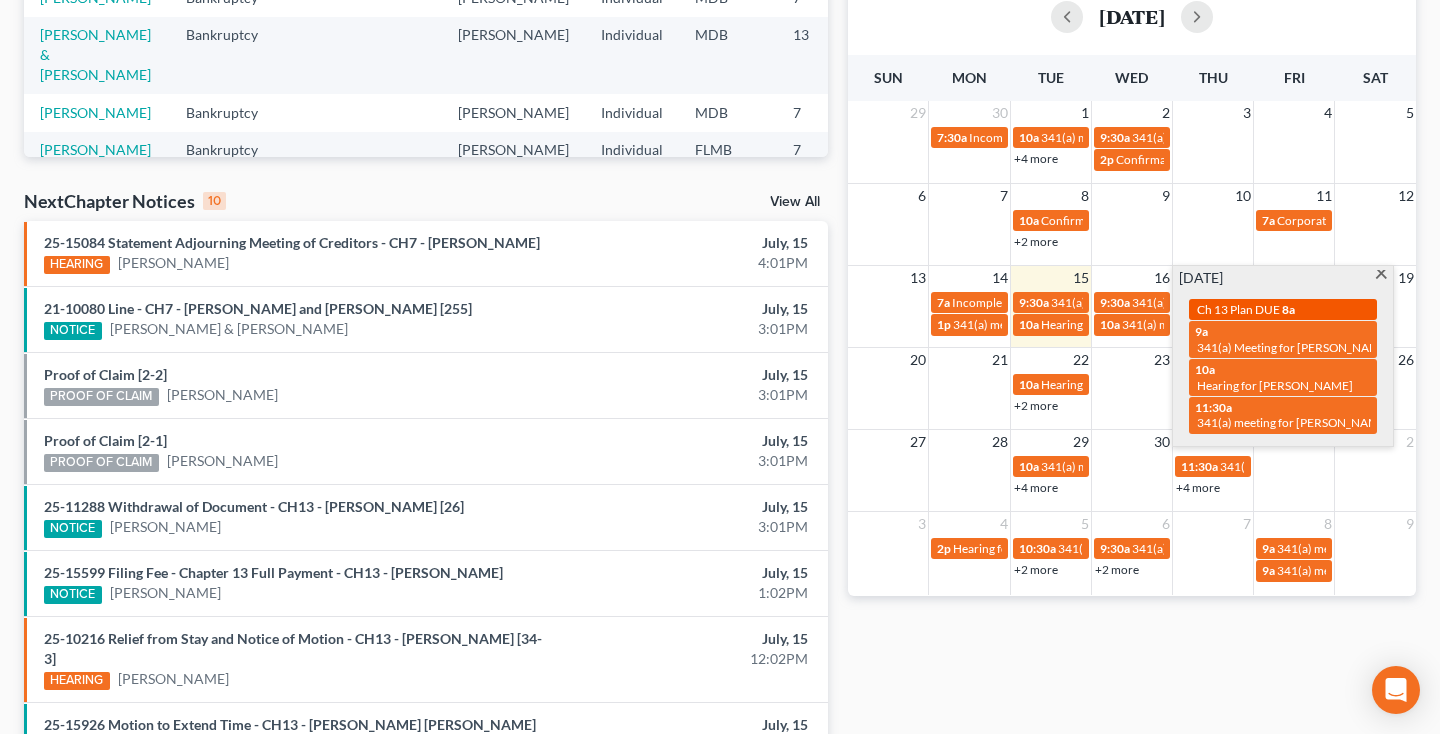 click on "Ch 13 Plan DUE" at bounding box center [1238, 309] 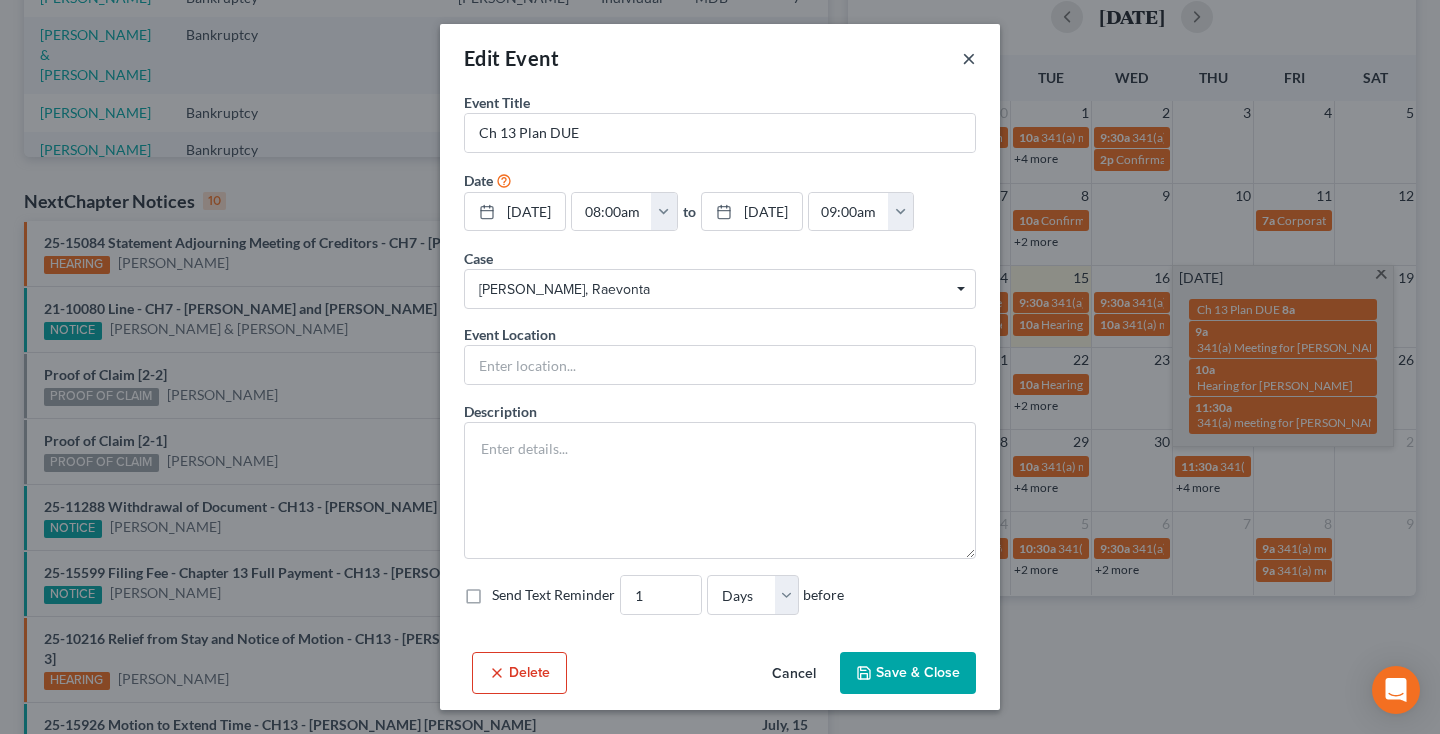 click on "×" at bounding box center (969, 58) 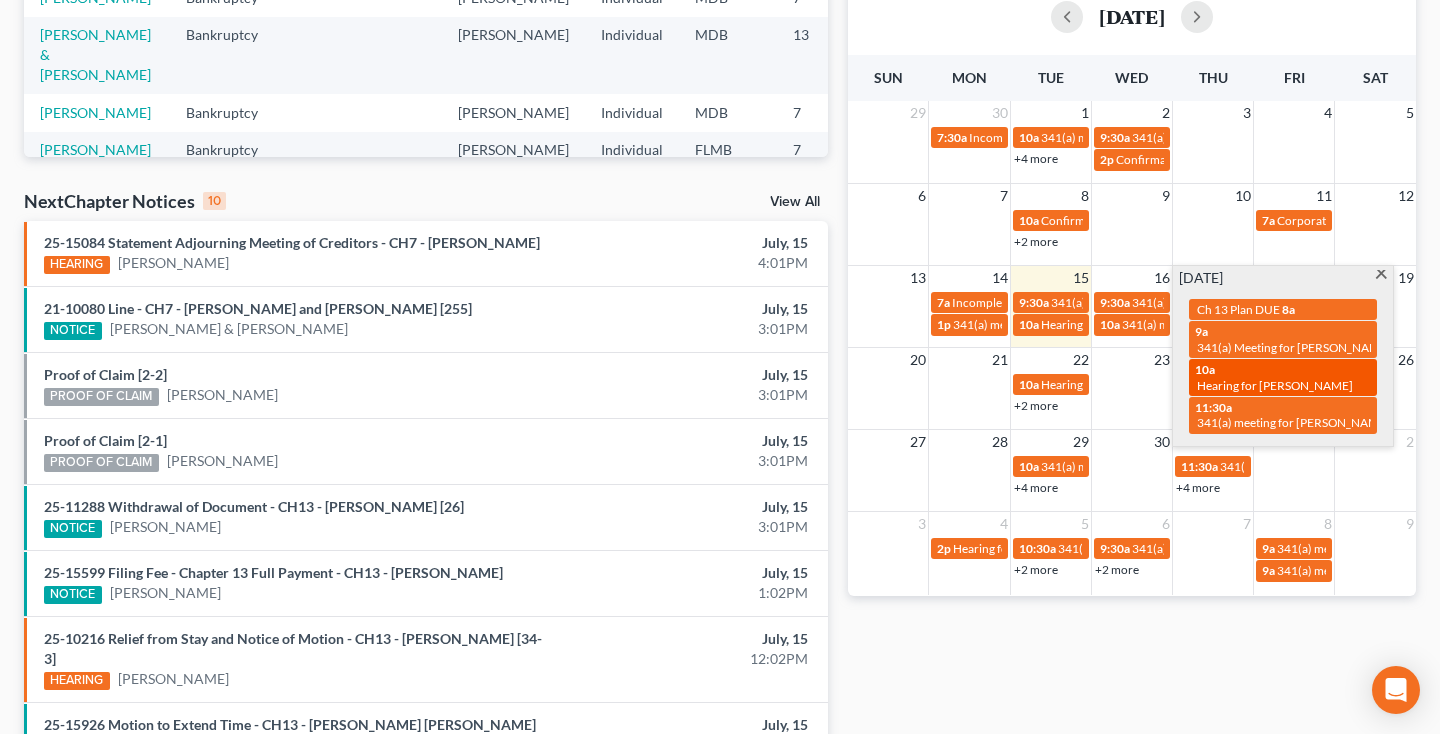 click on "Hearing for [PERSON_NAME]" at bounding box center [1275, 385] 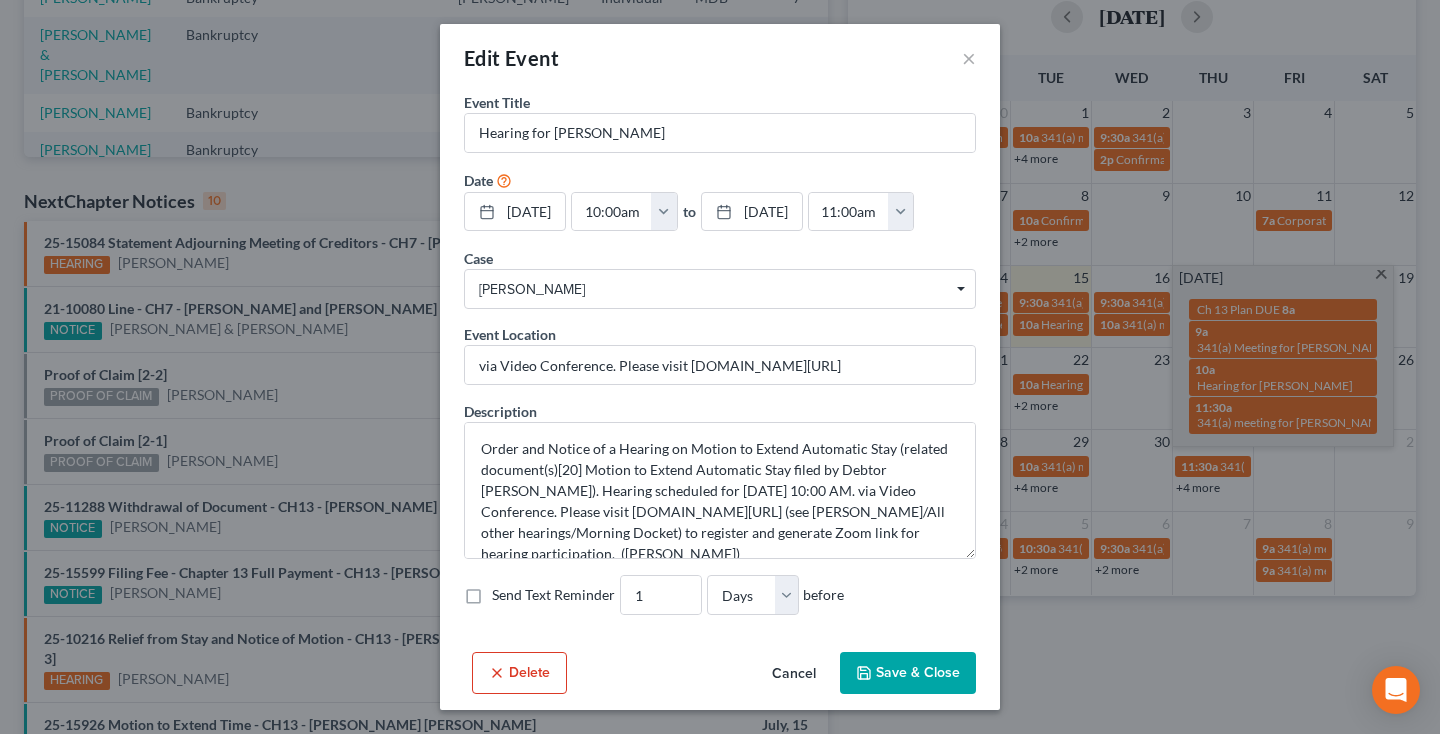 click on "Cancel" at bounding box center (794, 674) 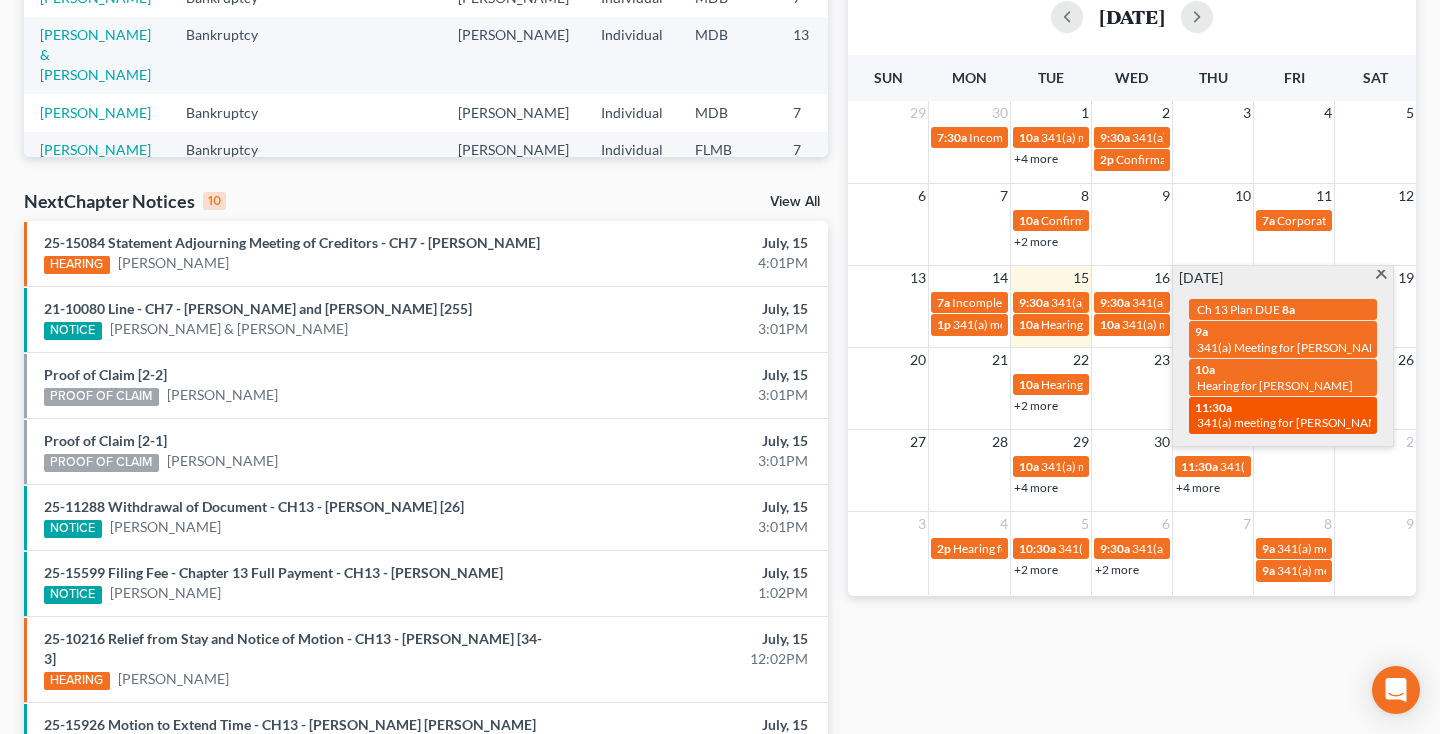 click on "341(a) meeting for [PERSON_NAME]" at bounding box center (1293, 422) 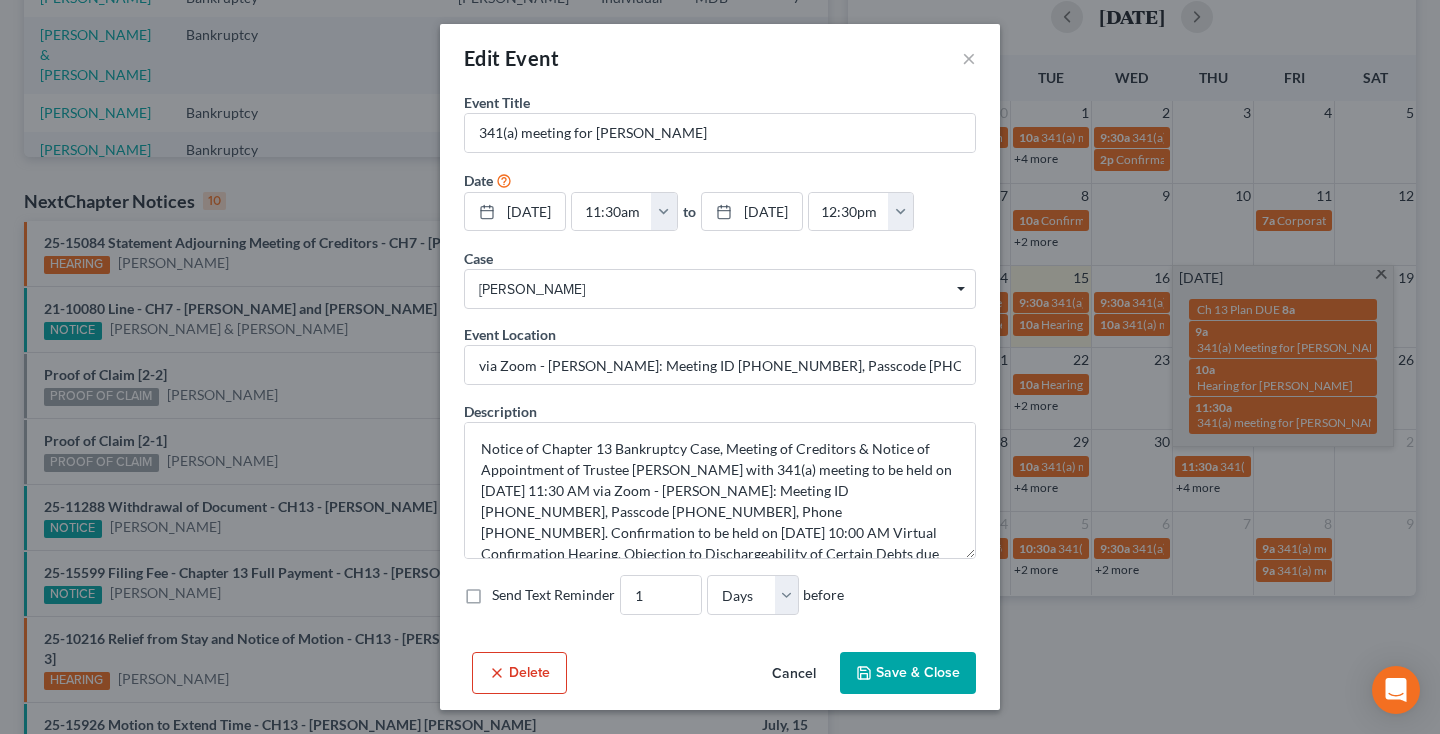 click on "Cancel" at bounding box center [794, 674] 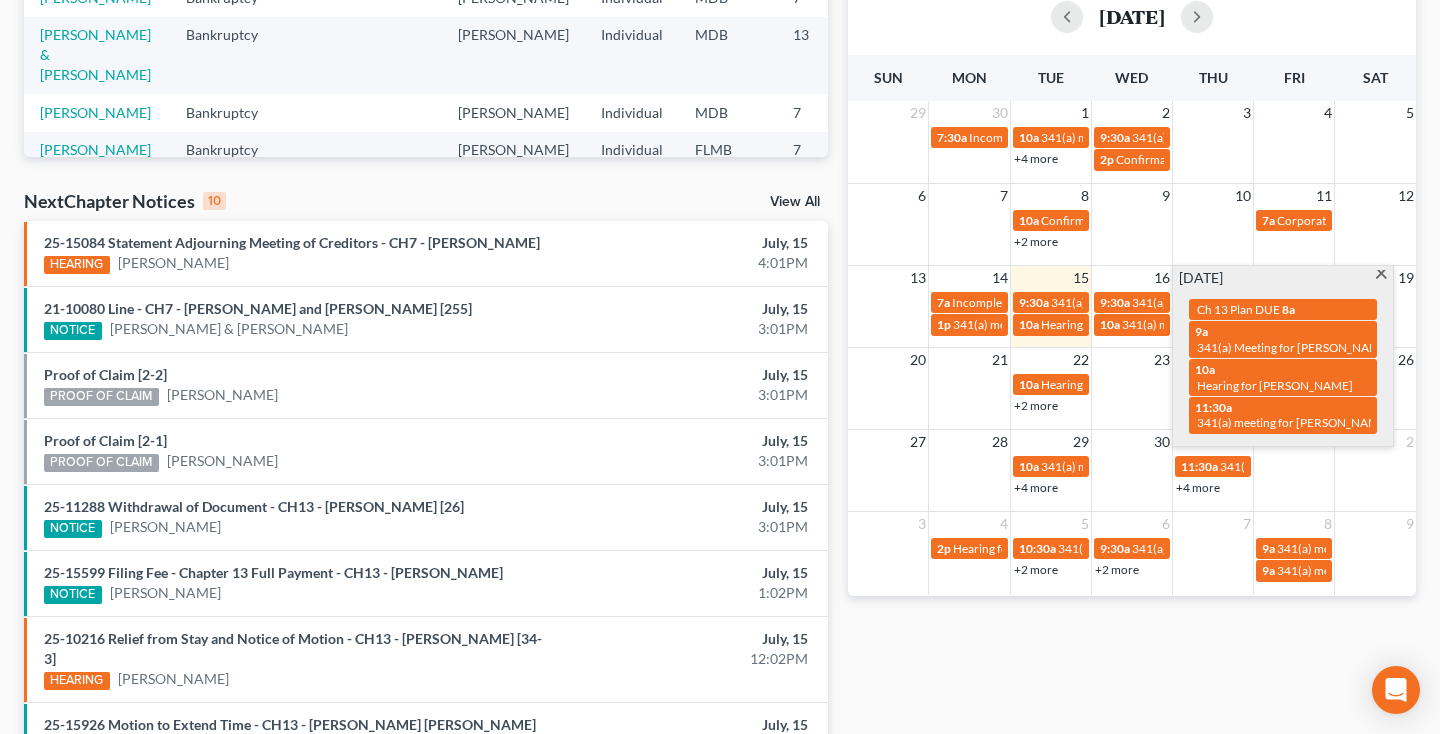 click at bounding box center (1381, 276) 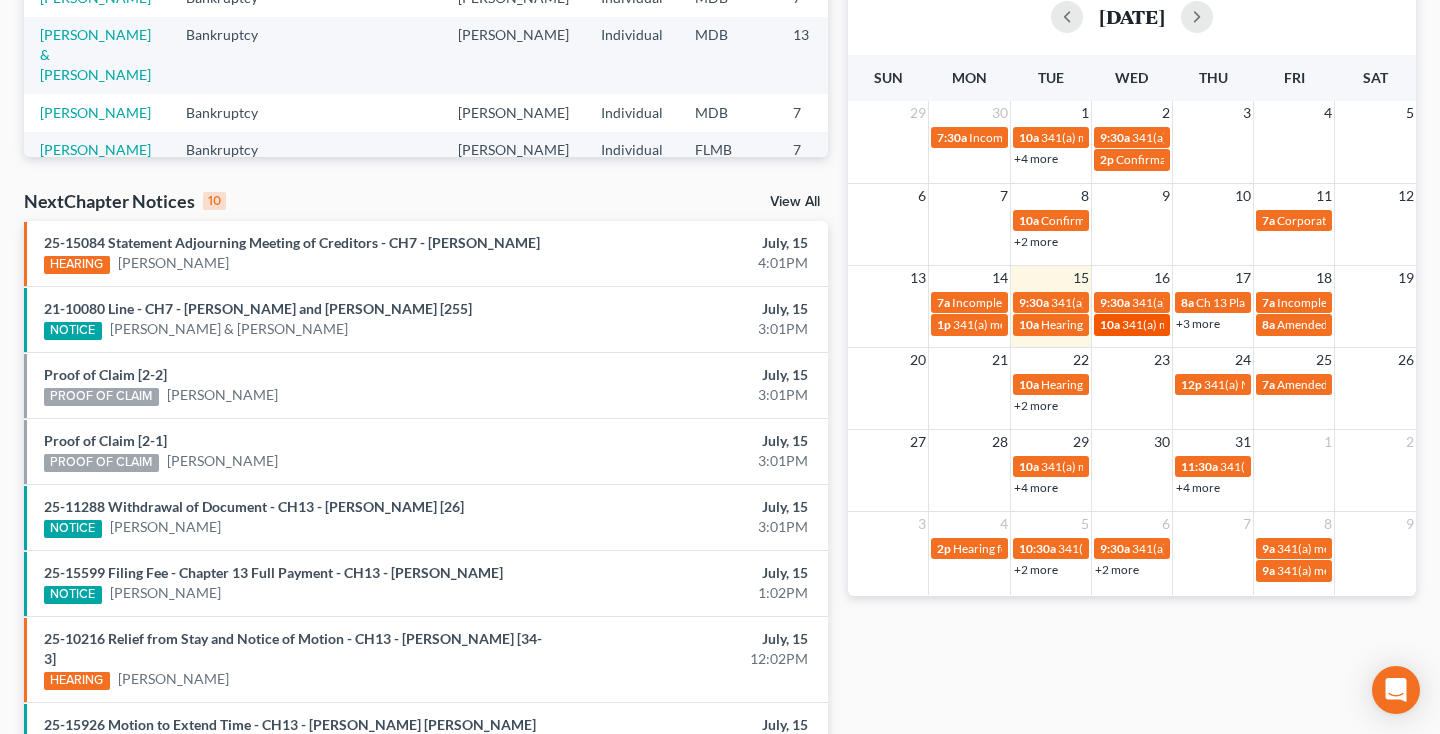 click on "341(a) meeting for [PERSON_NAME]" at bounding box center (1218, 324) 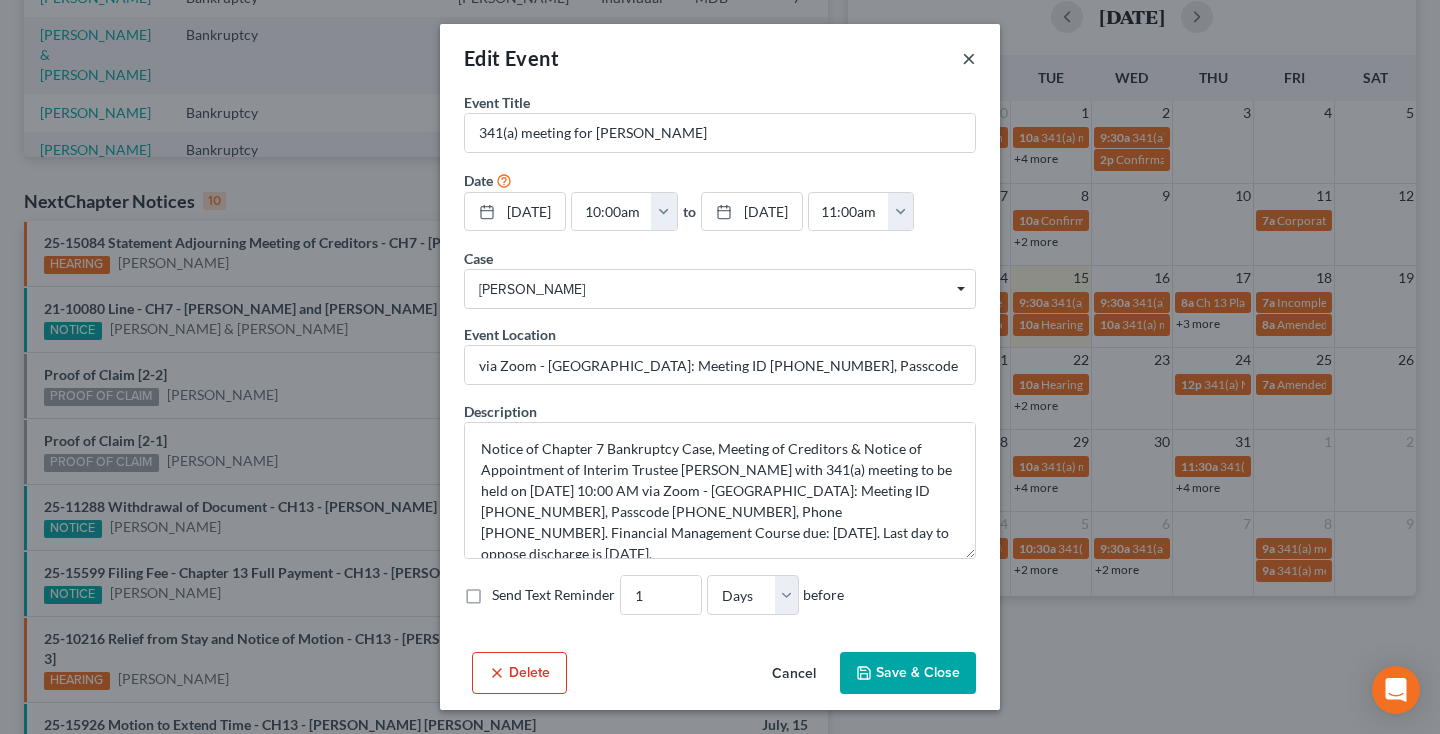 click on "×" at bounding box center (969, 58) 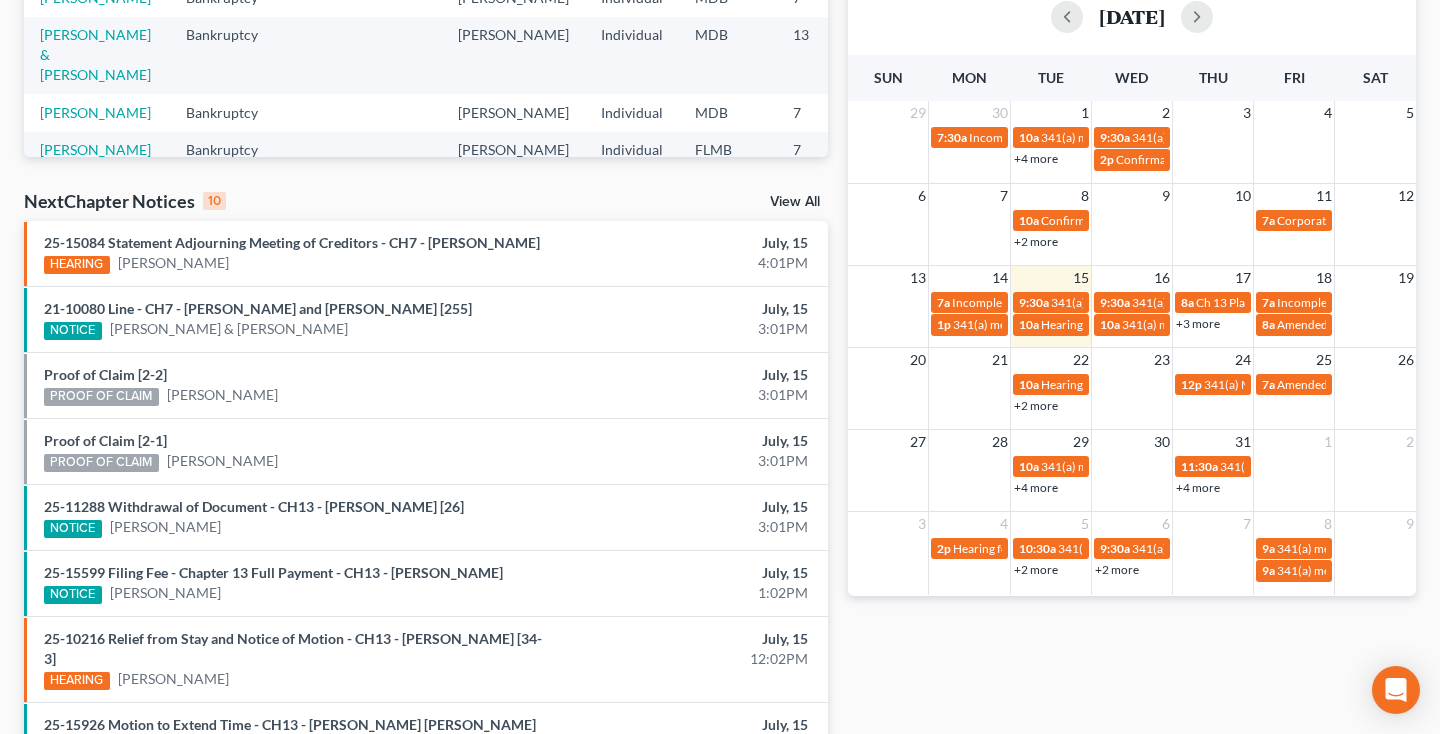 click on "+3 more" at bounding box center [1198, 323] 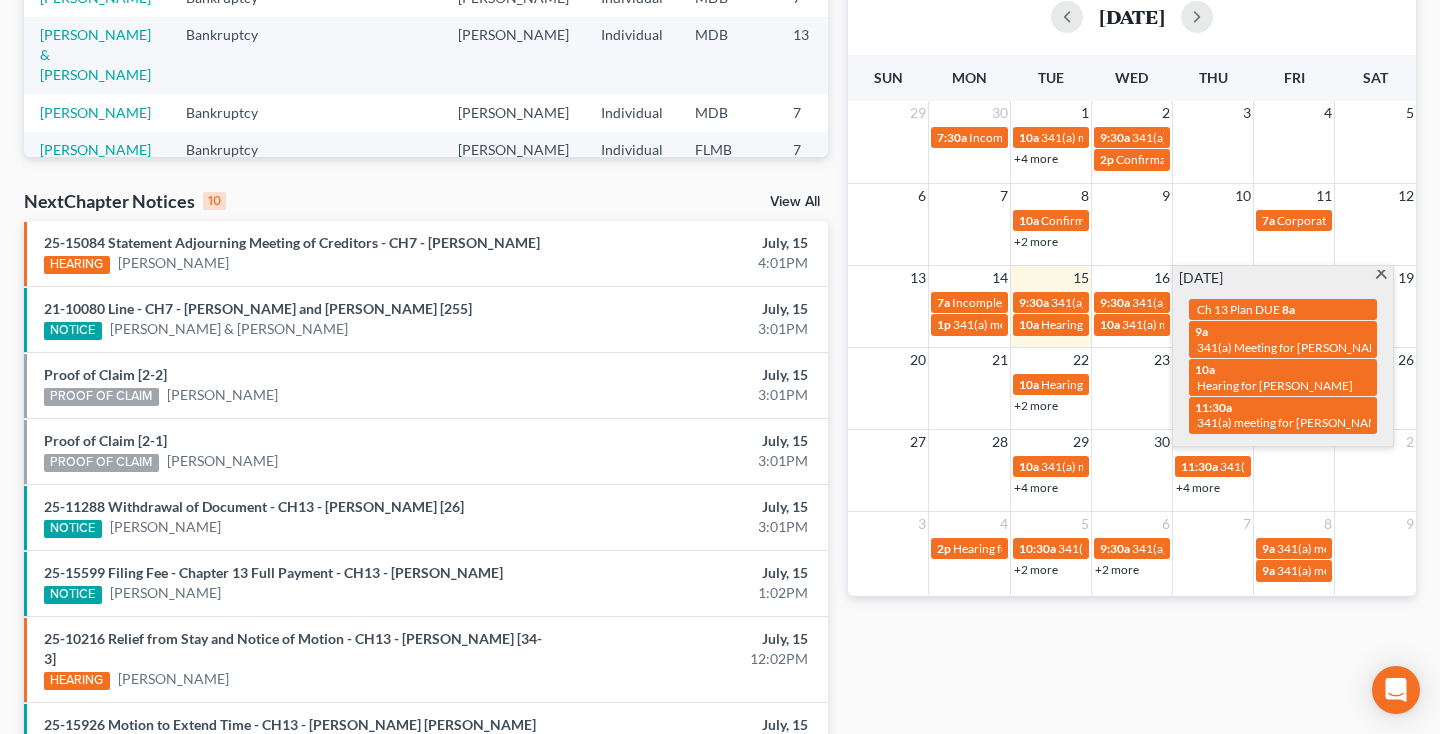 click at bounding box center (1381, 276) 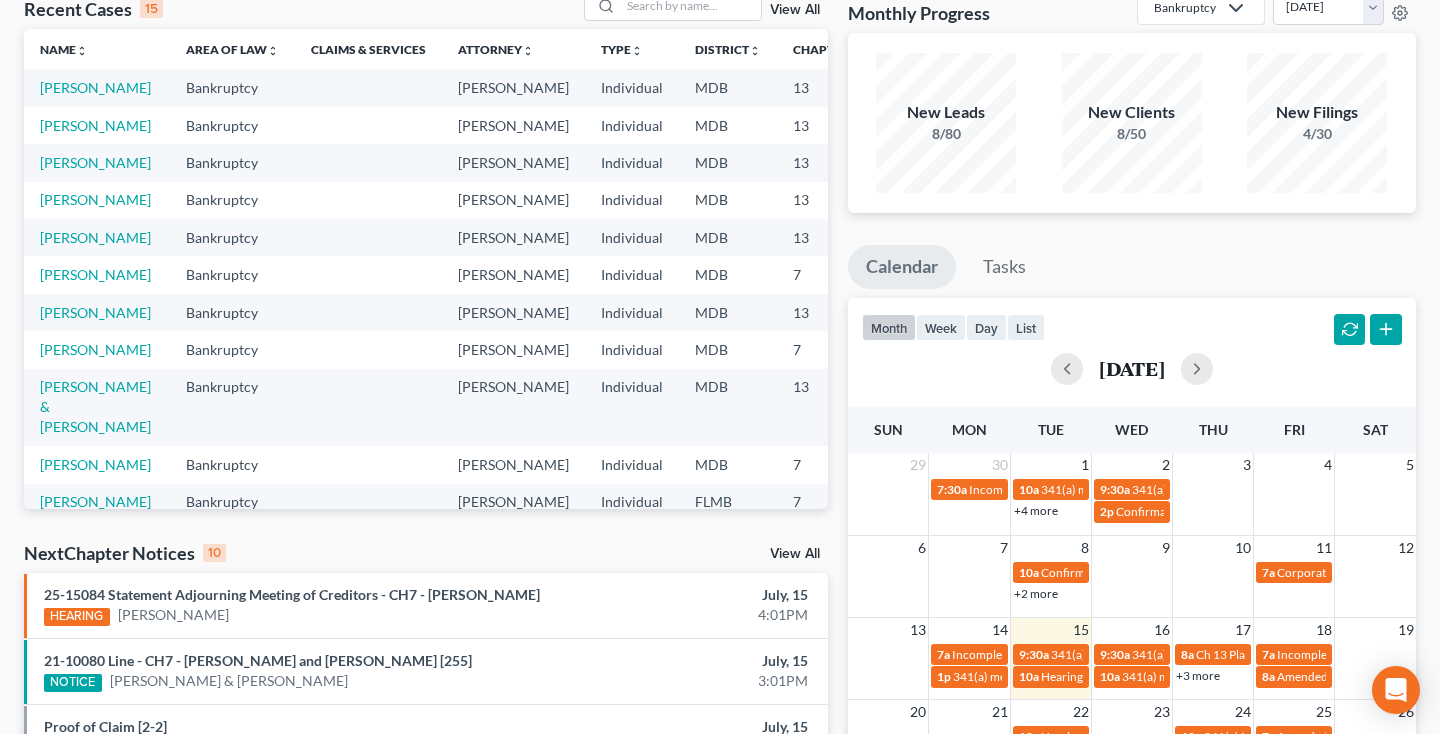 scroll, scrollTop: 103, scrollLeft: 0, axis: vertical 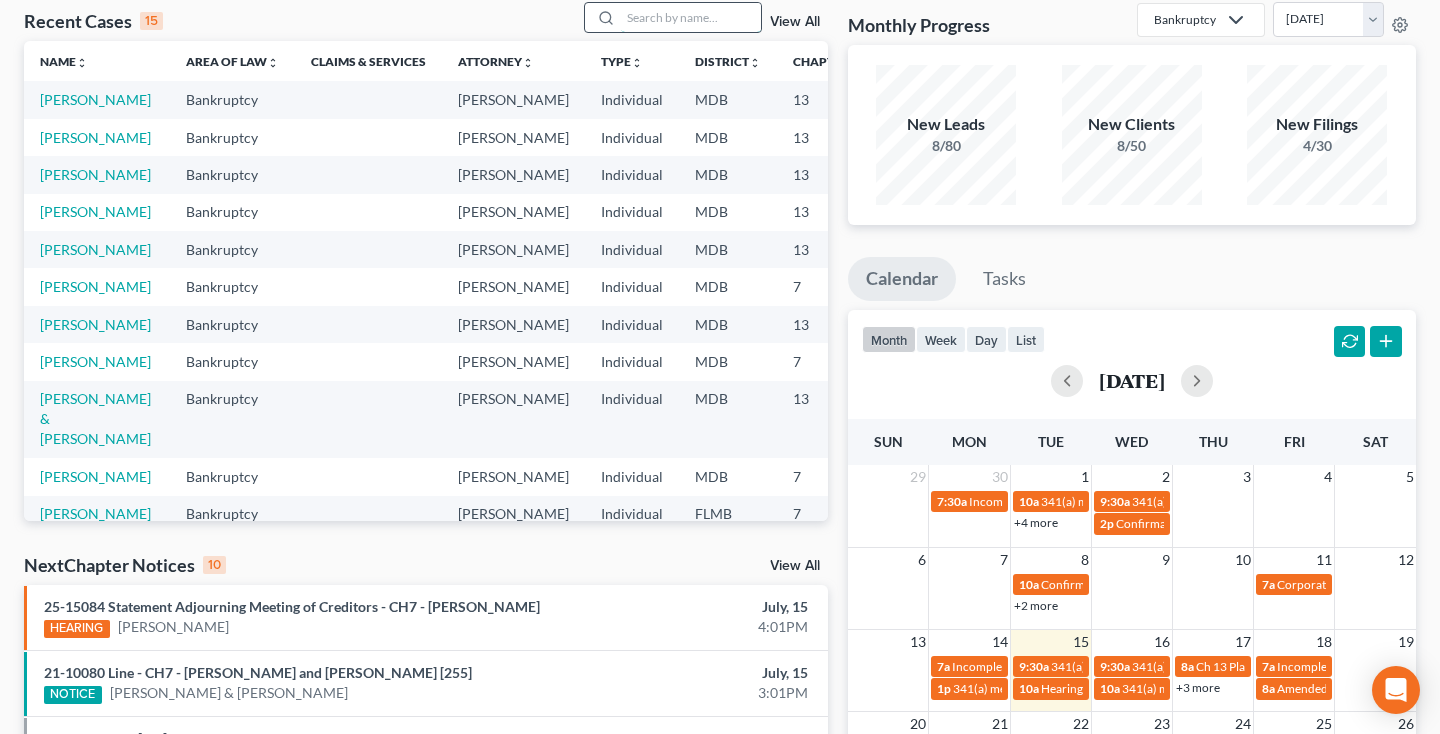 click at bounding box center [691, 17] 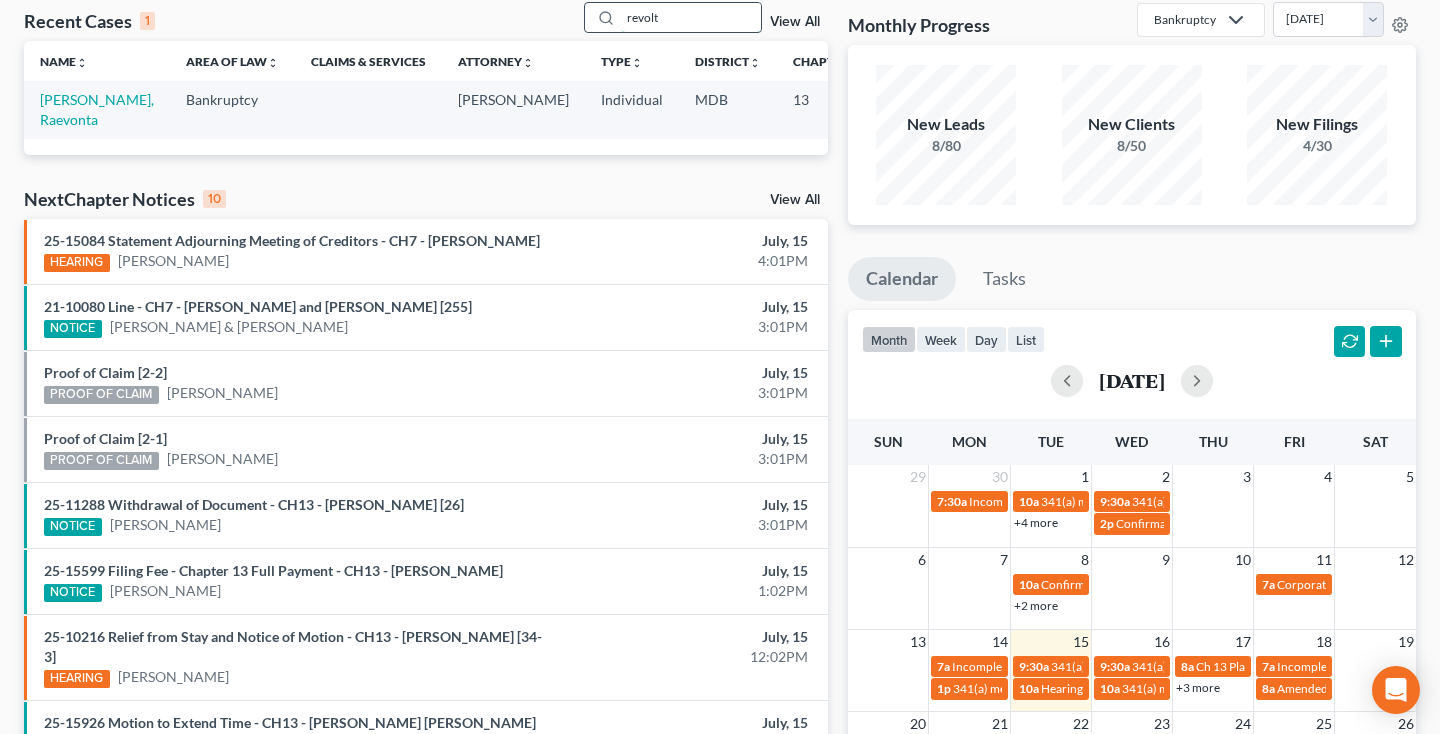 type on "revolt" 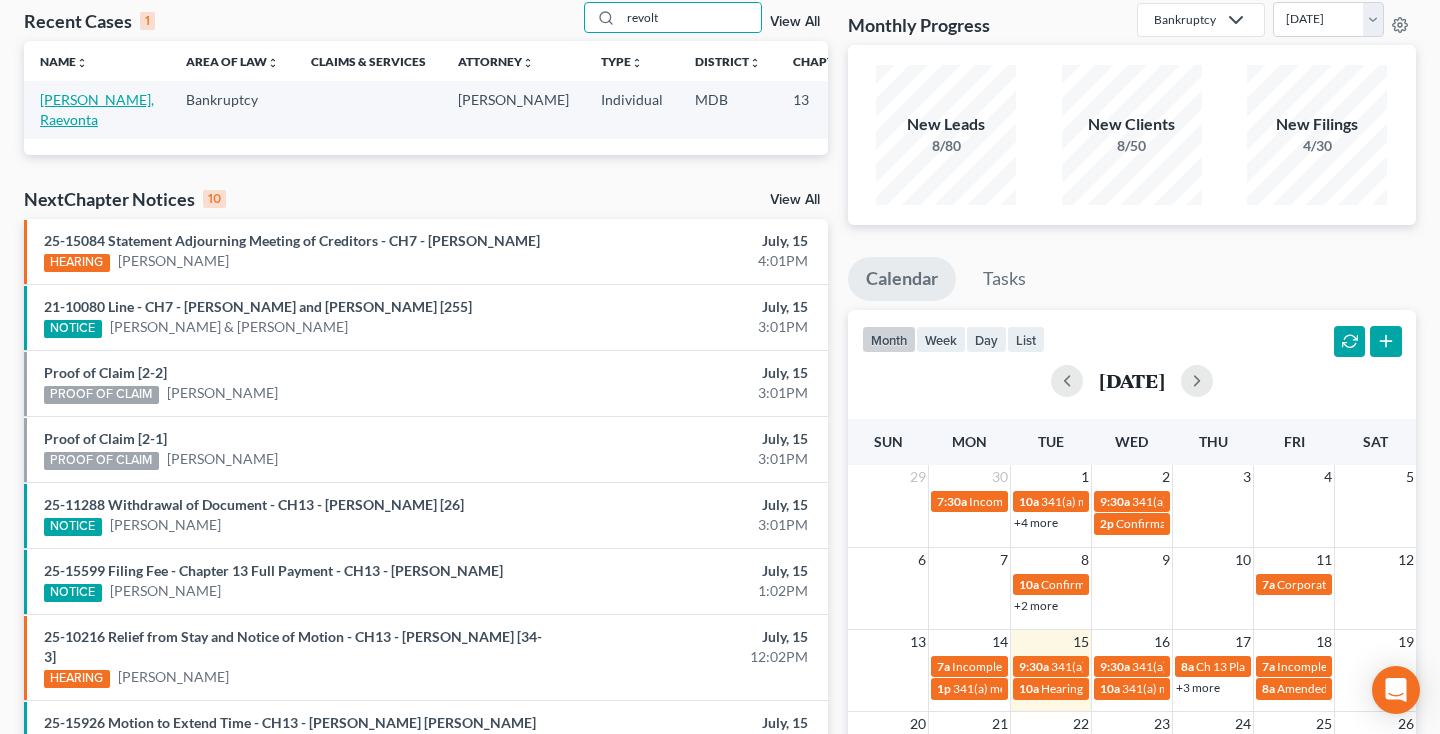 drag, startPoint x: 720, startPoint y: 12, endPoint x: 59, endPoint y: 120, distance: 669.7649 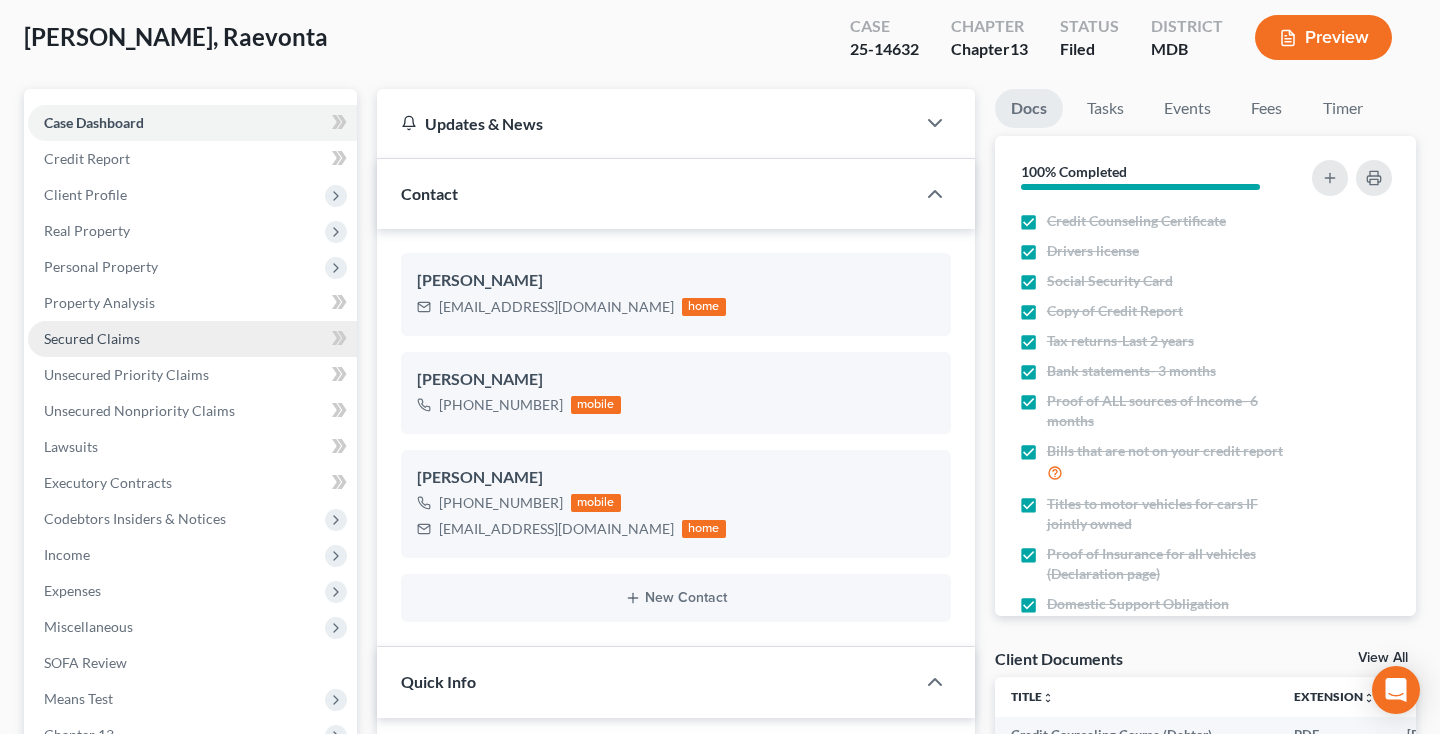 scroll, scrollTop: 1604, scrollLeft: 0, axis: vertical 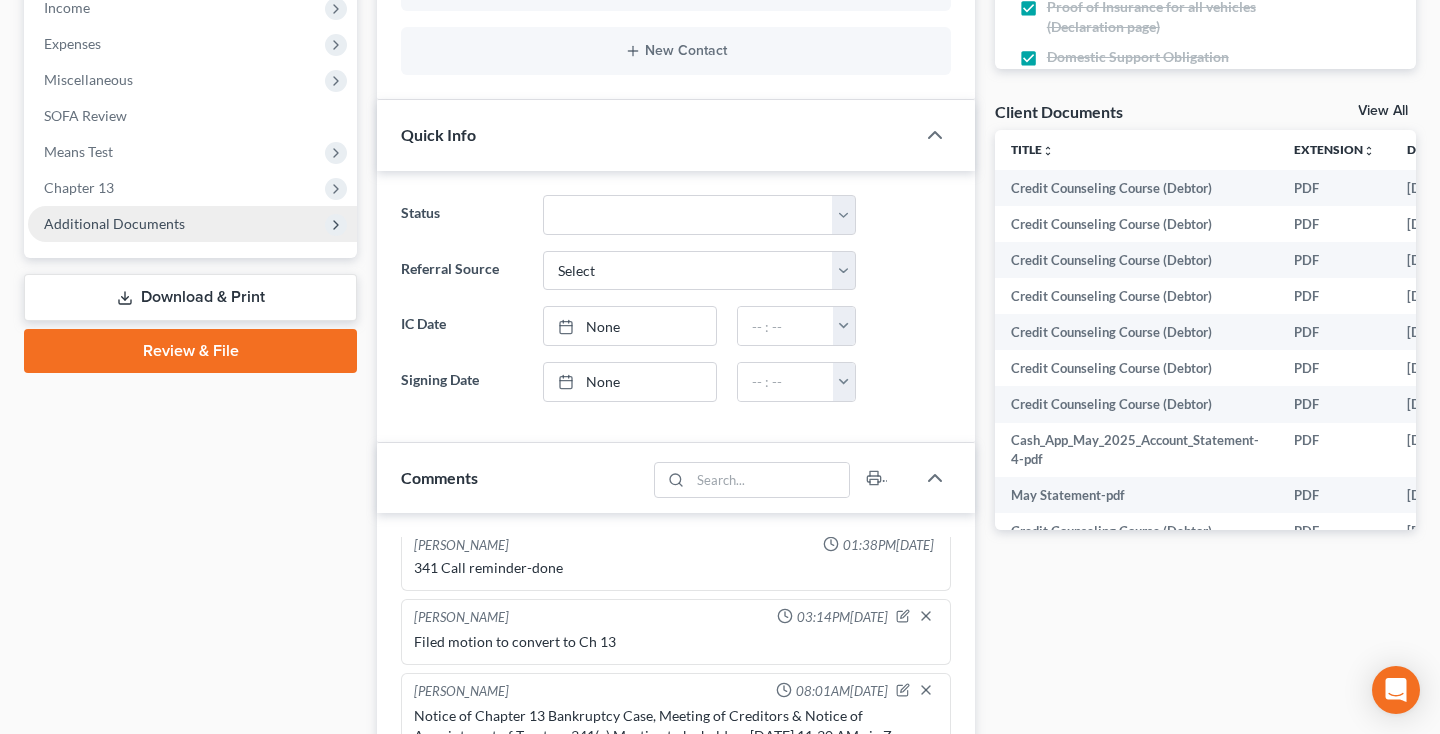 click on "Additional Documents" at bounding box center (114, 223) 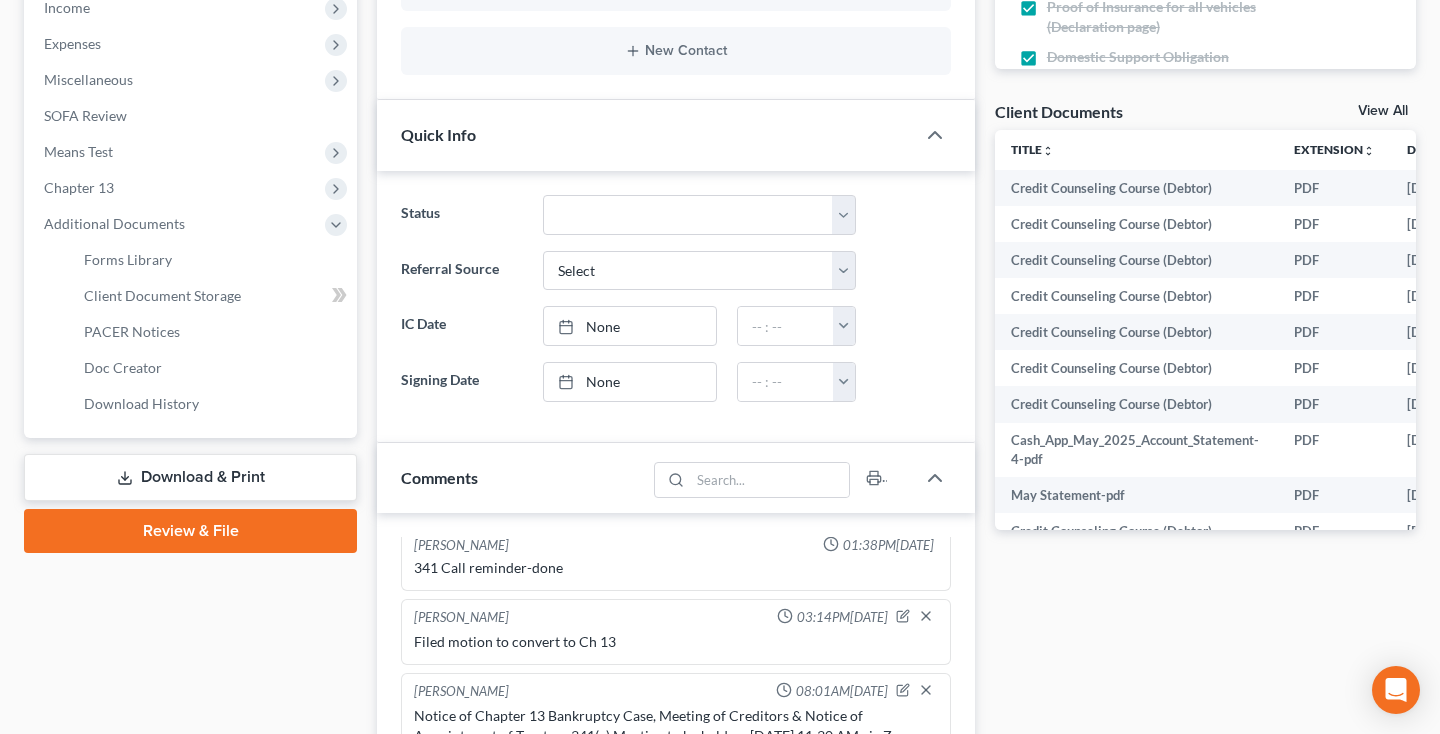 click on "PACER Notices" at bounding box center (132, 331) 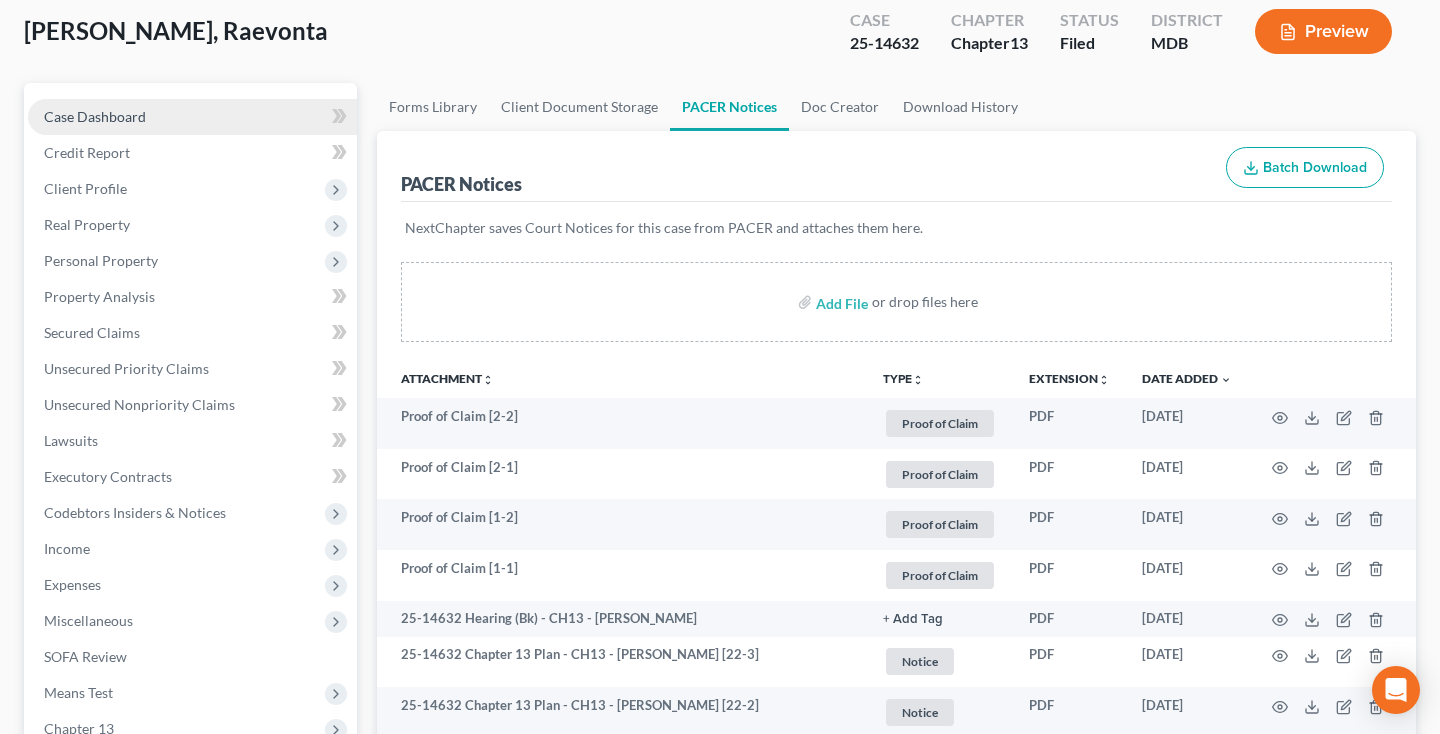 scroll, scrollTop: 93, scrollLeft: 0, axis: vertical 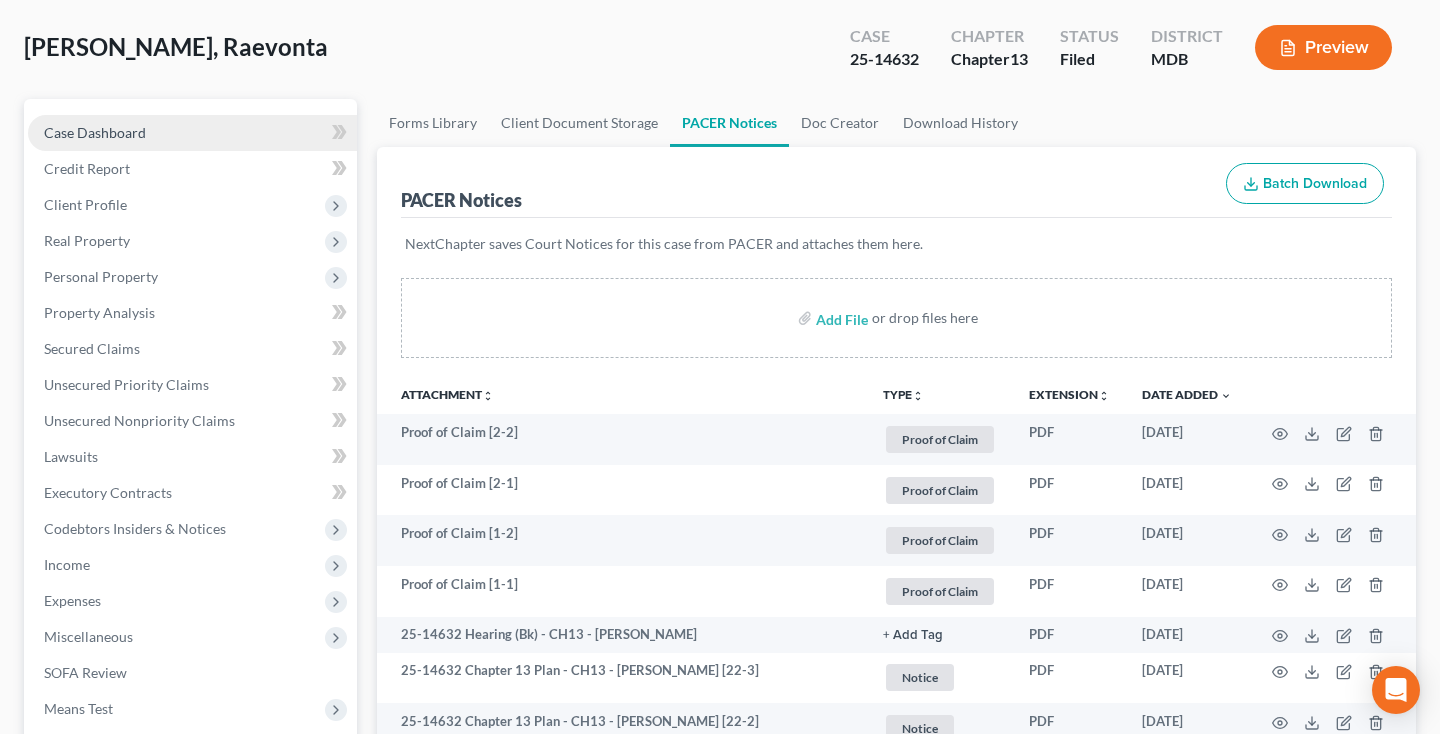 click on "Case Dashboard" at bounding box center (95, 132) 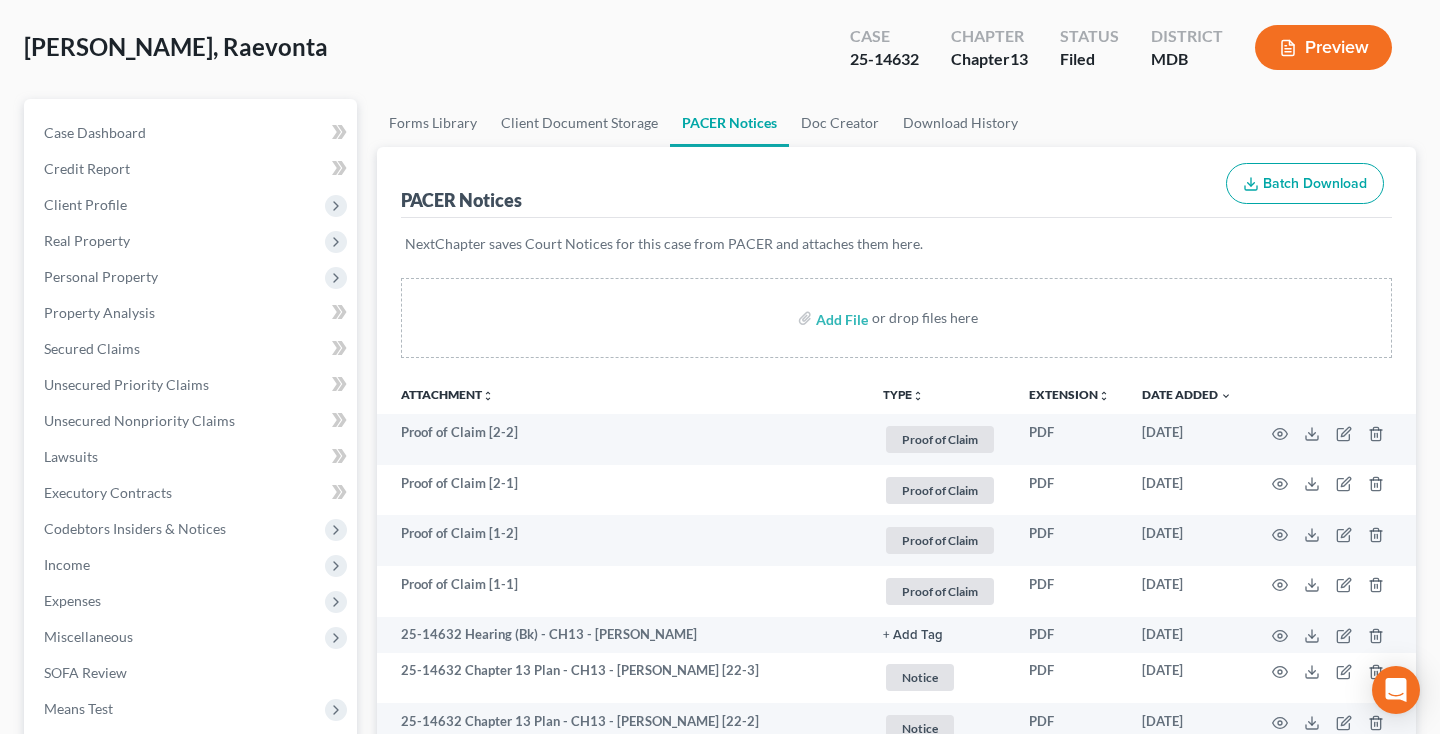 select on "3" 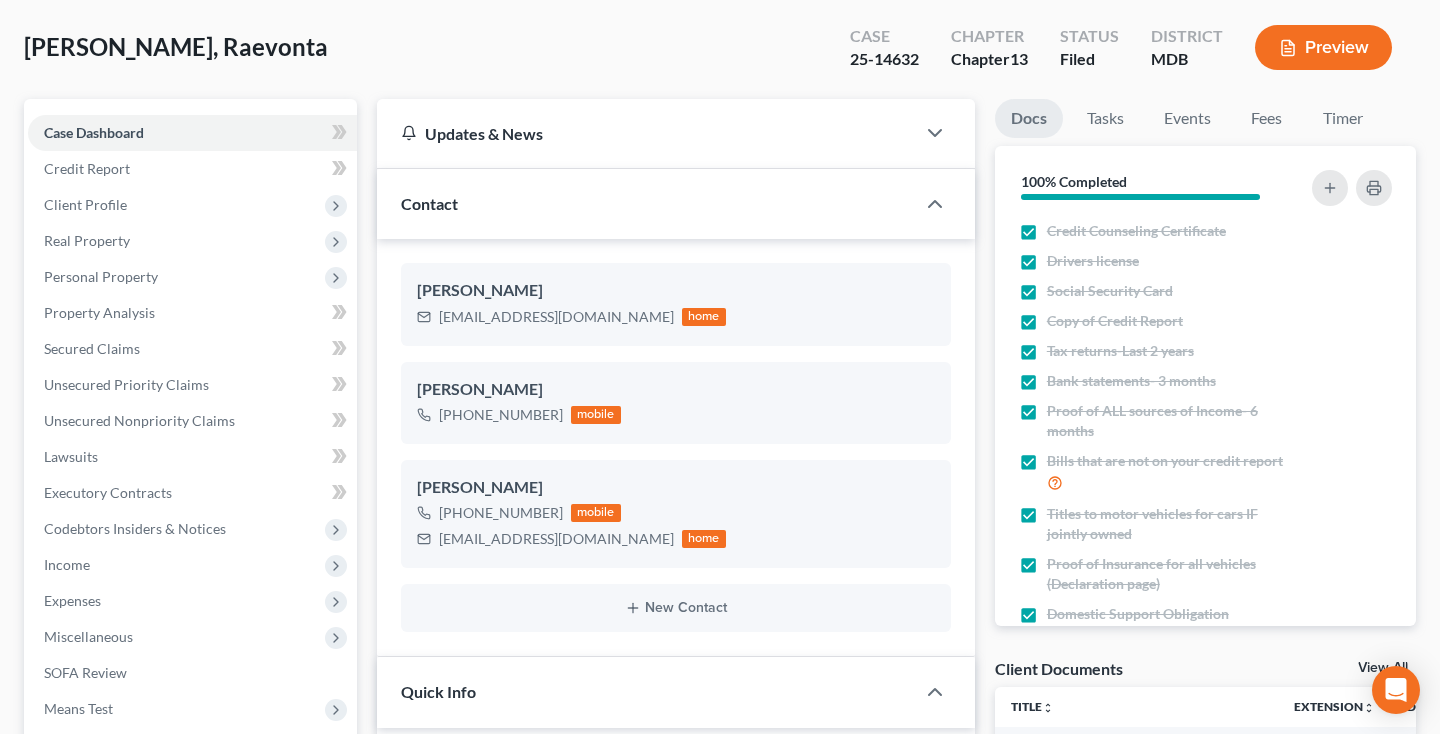 scroll, scrollTop: 0, scrollLeft: 0, axis: both 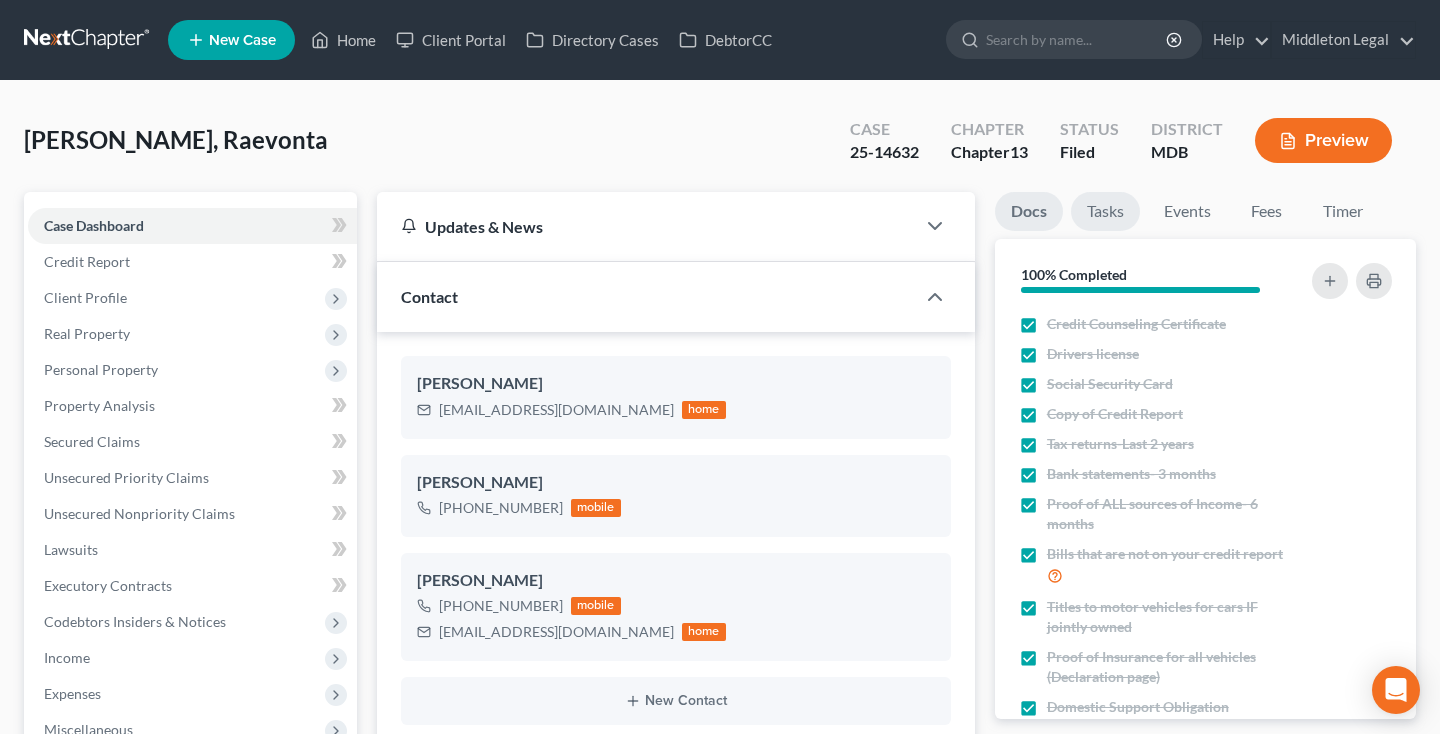 click on "Tasks" at bounding box center (1105, 211) 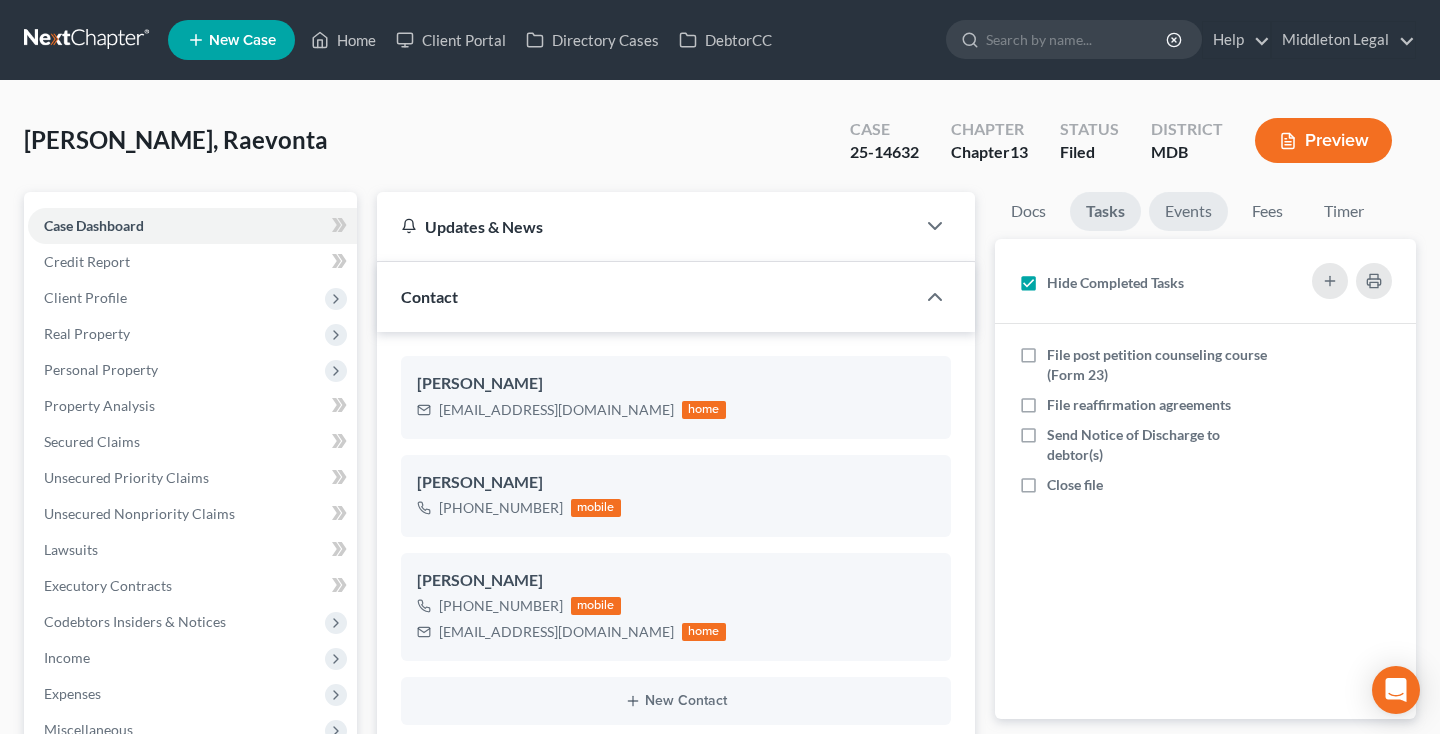 click on "Events" at bounding box center [1188, 211] 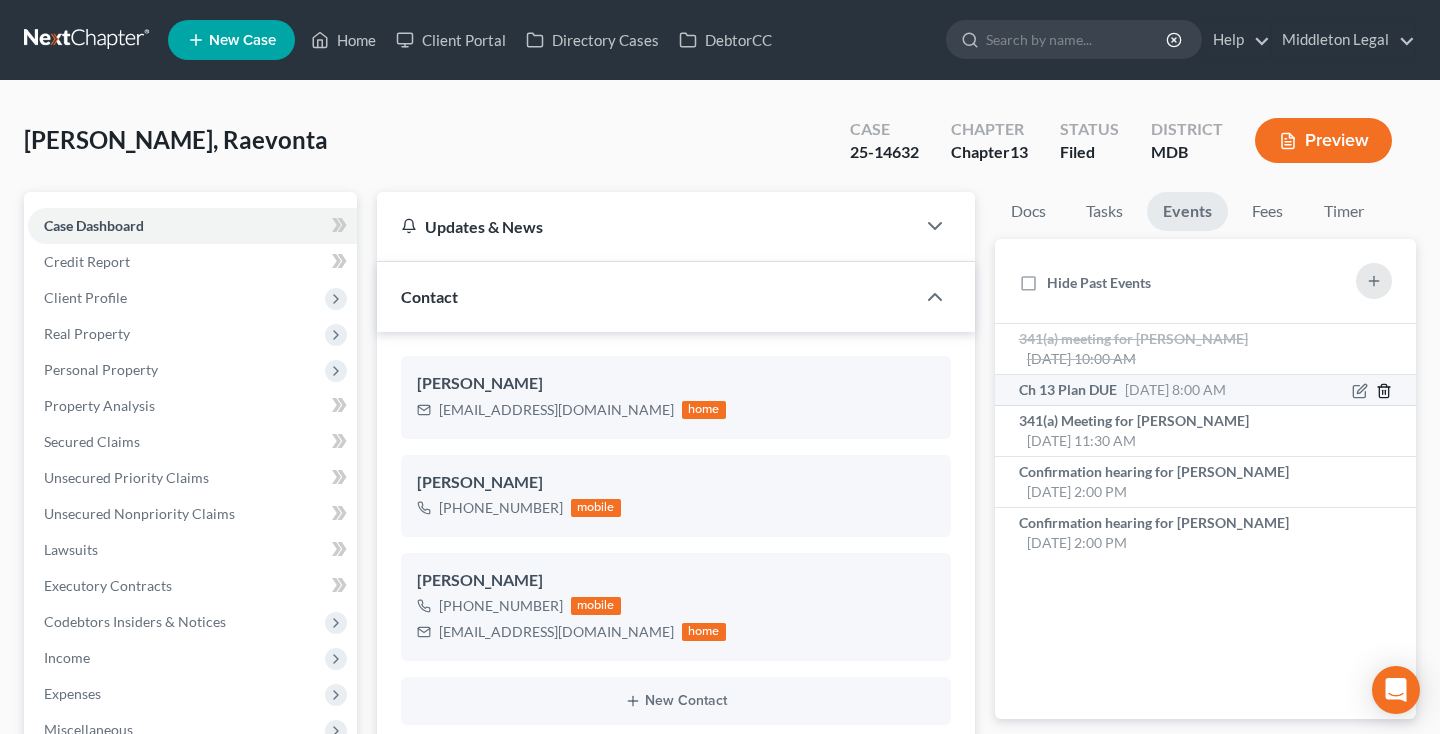 click 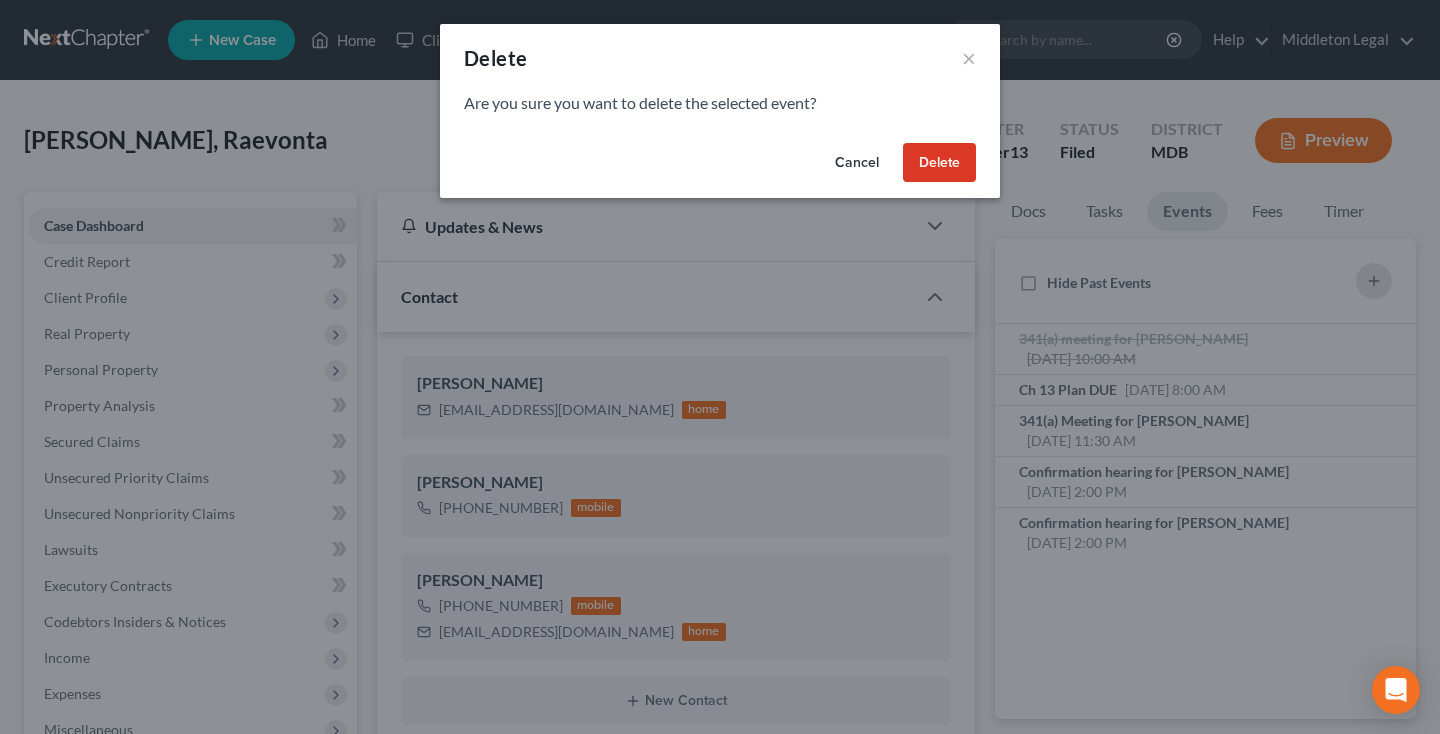 click on "Delete" at bounding box center [939, 163] 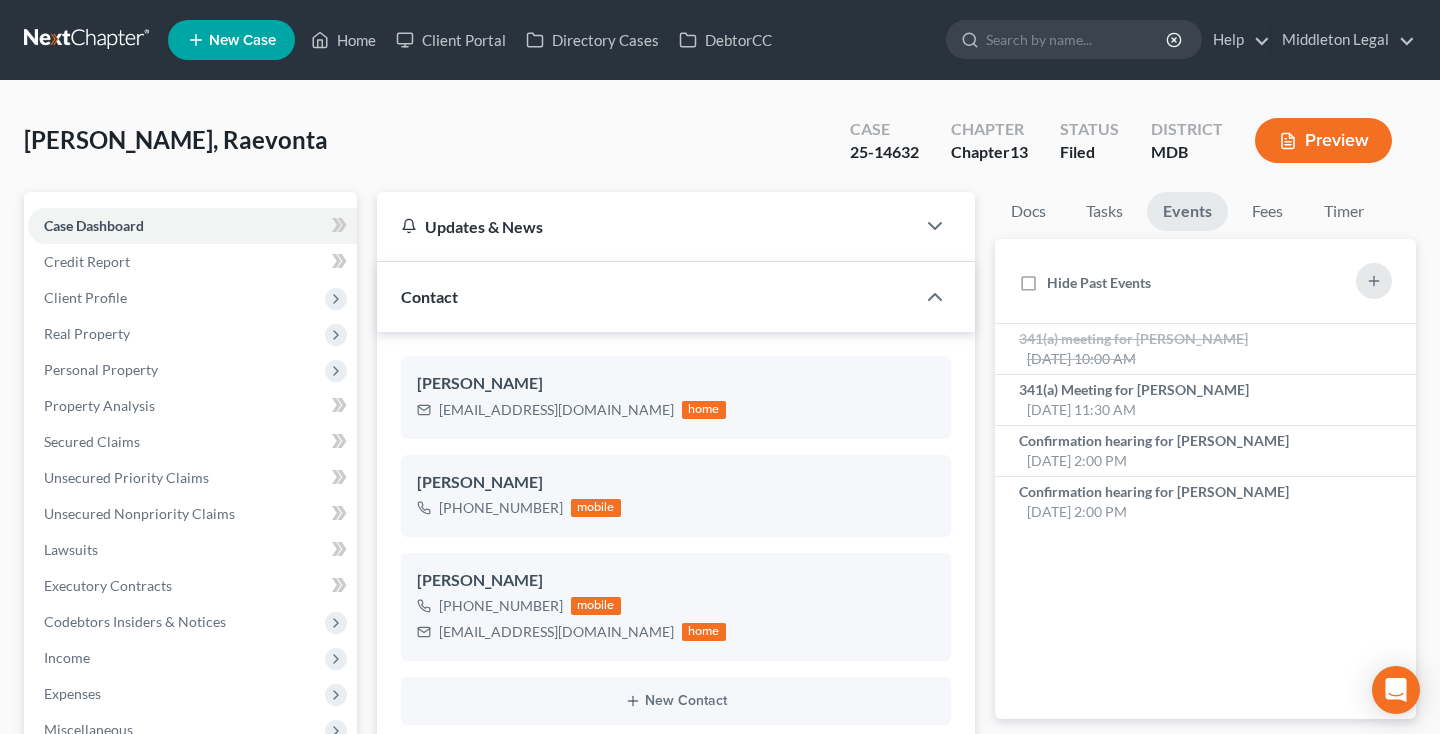 click at bounding box center (88, 40) 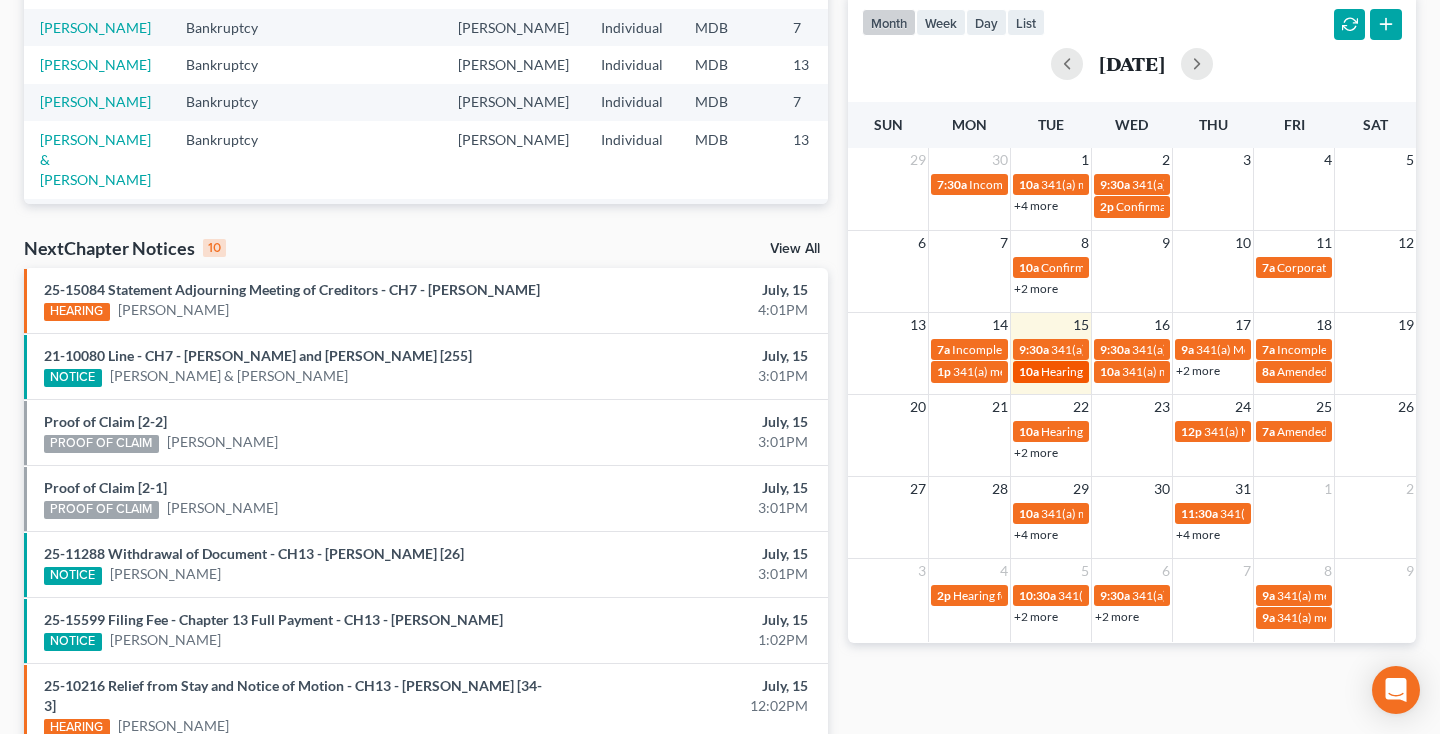 scroll, scrollTop: 429, scrollLeft: 0, axis: vertical 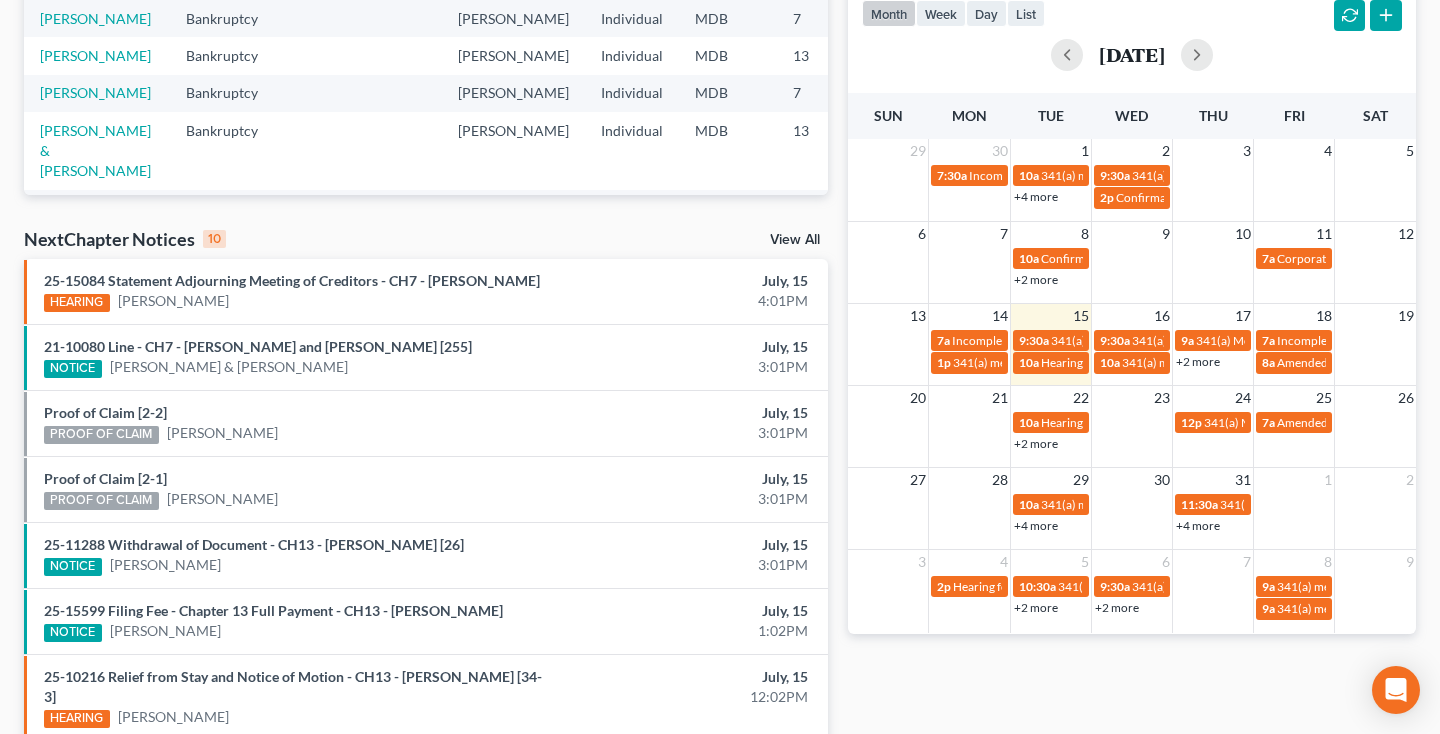 click on "+2 more" at bounding box center (1198, 361) 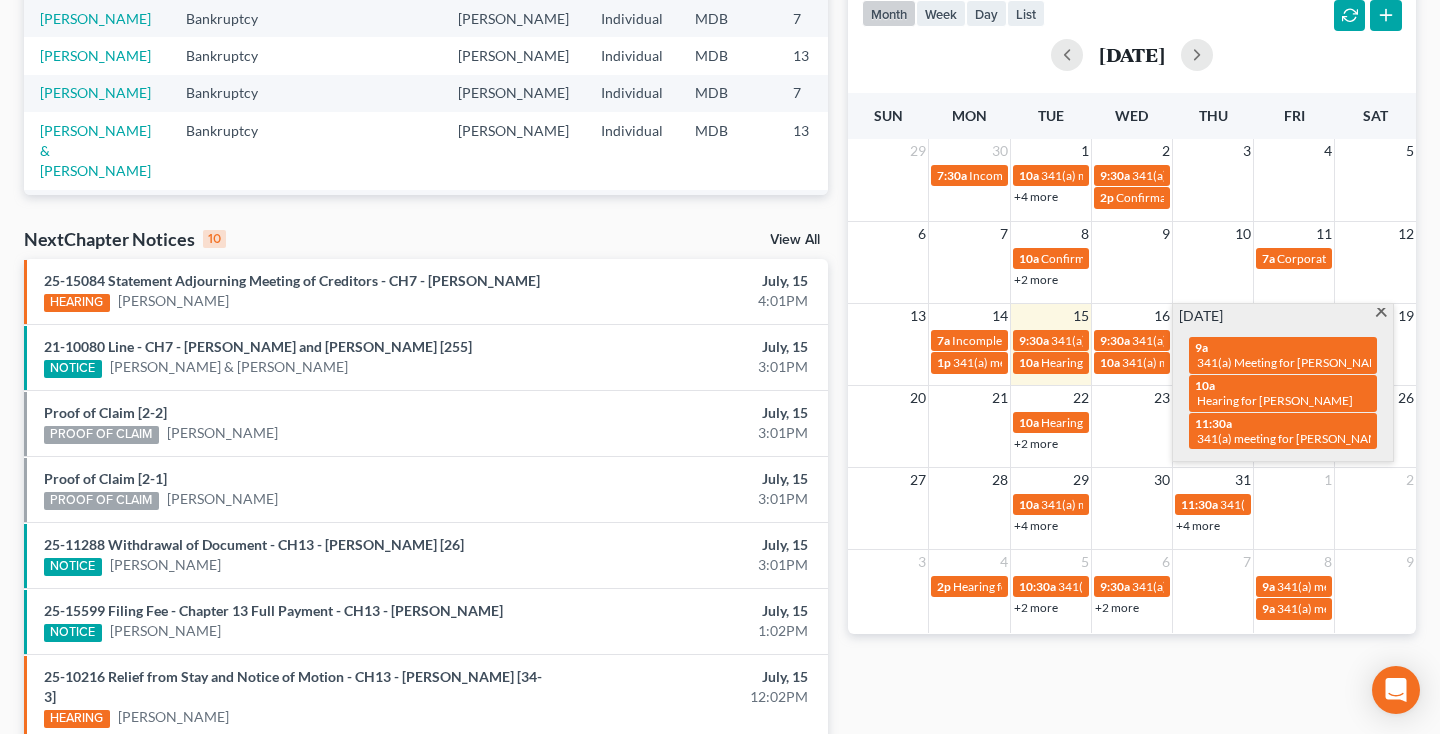 click at bounding box center [1381, 314] 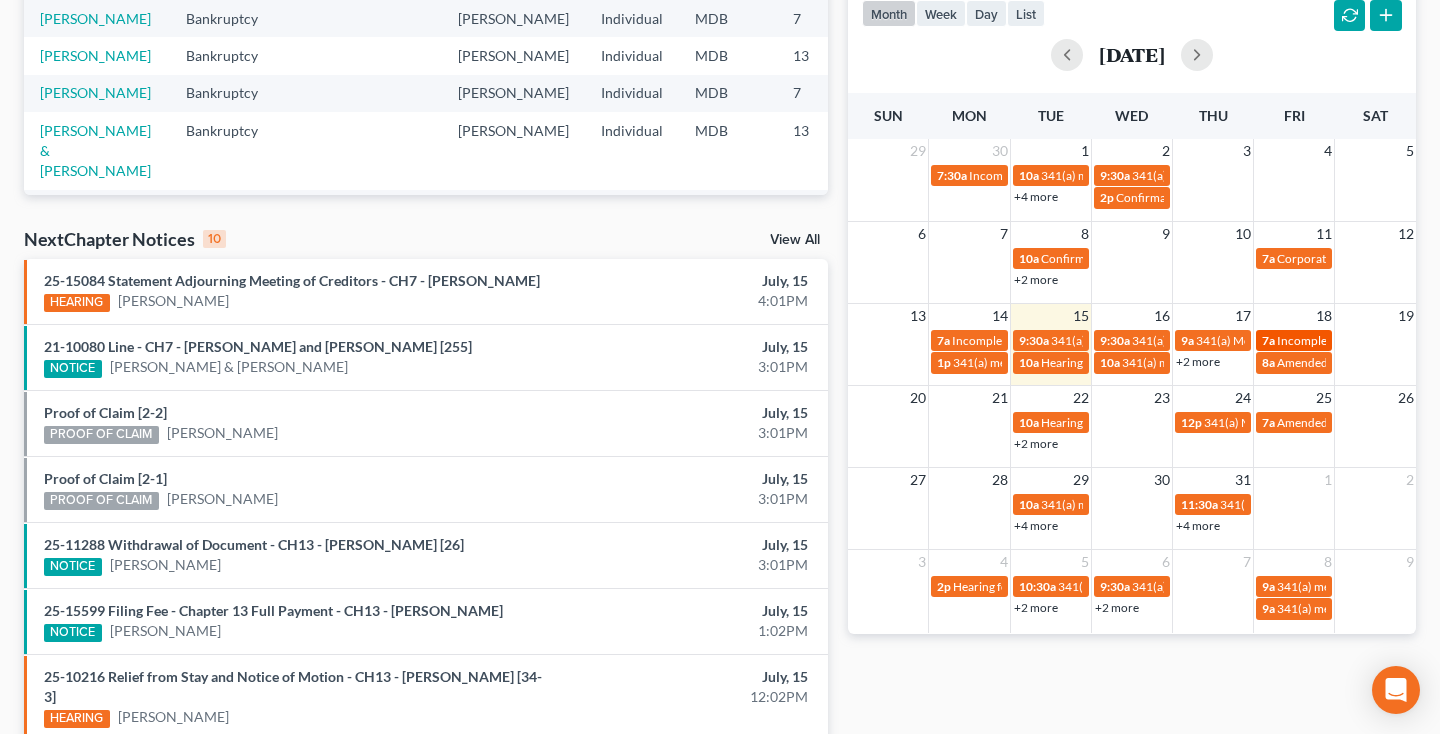 click on "Incomplete Docs DUE" at bounding box center (1335, 340) 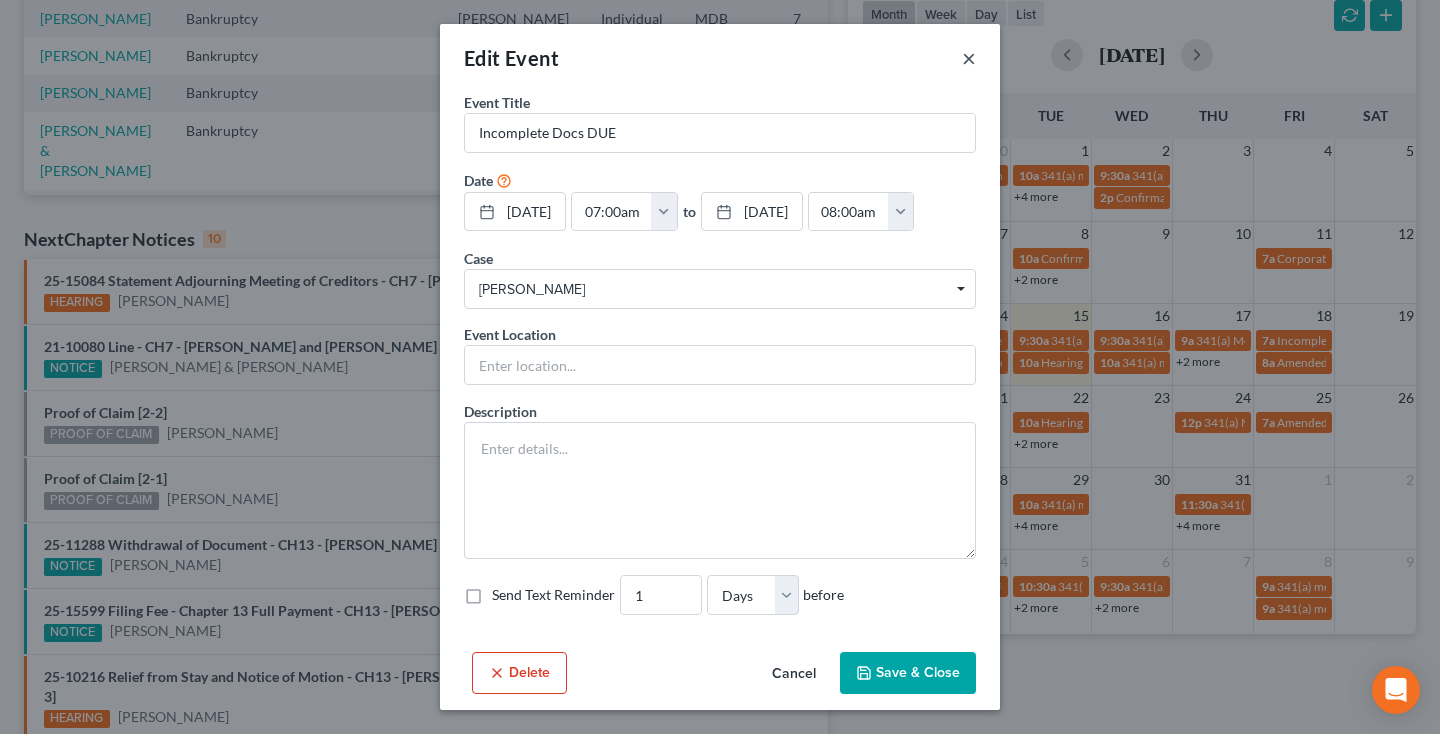 click on "×" at bounding box center [969, 58] 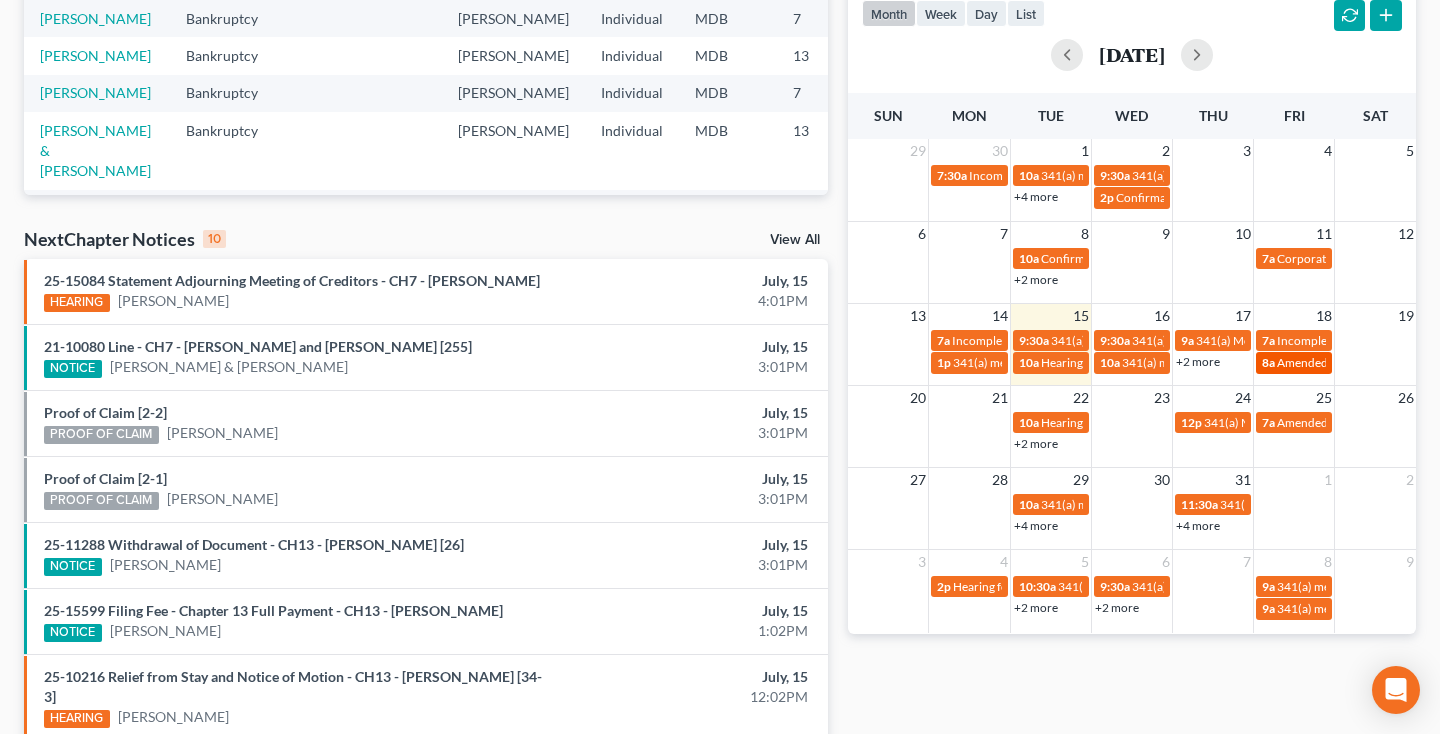 click on "Amended Plan DUE" at bounding box center [1328, 362] 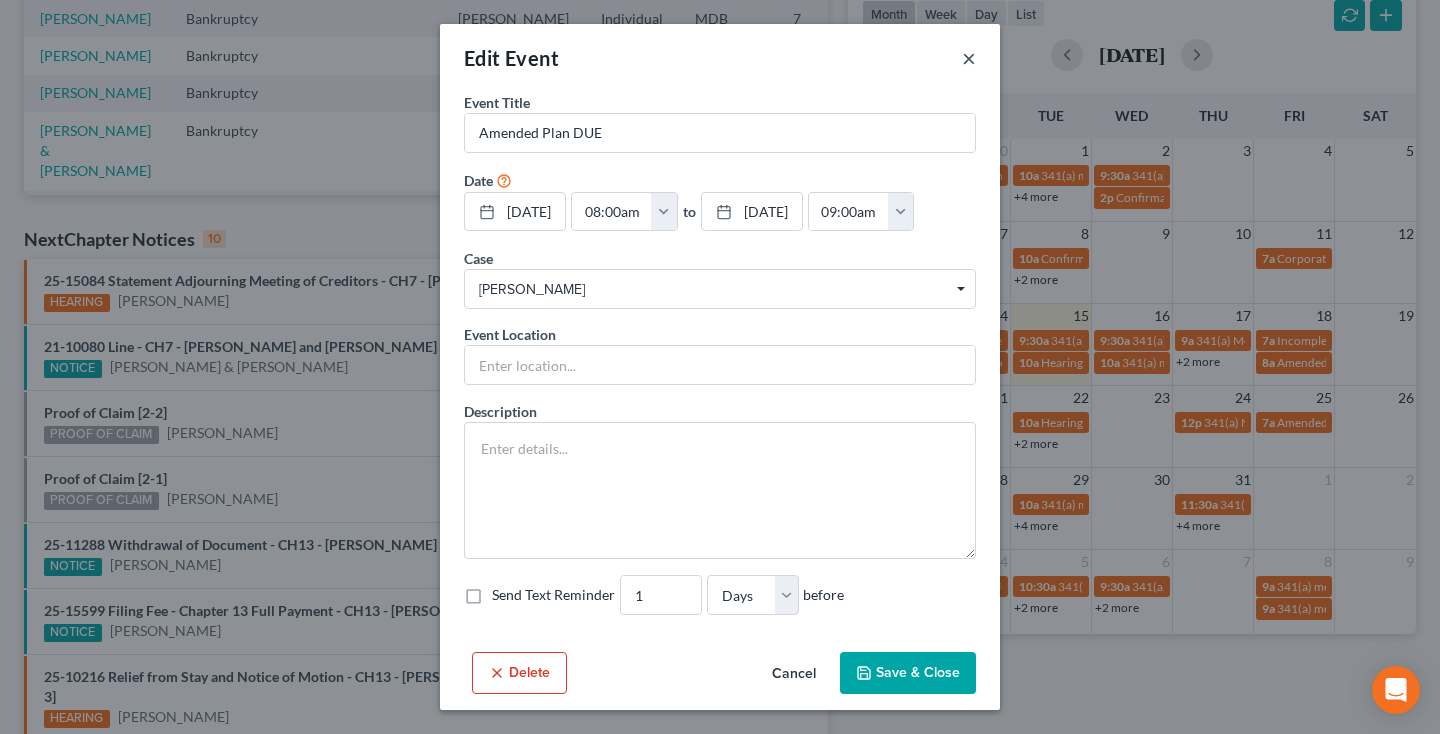click on "×" at bounding box center (969, 58) 